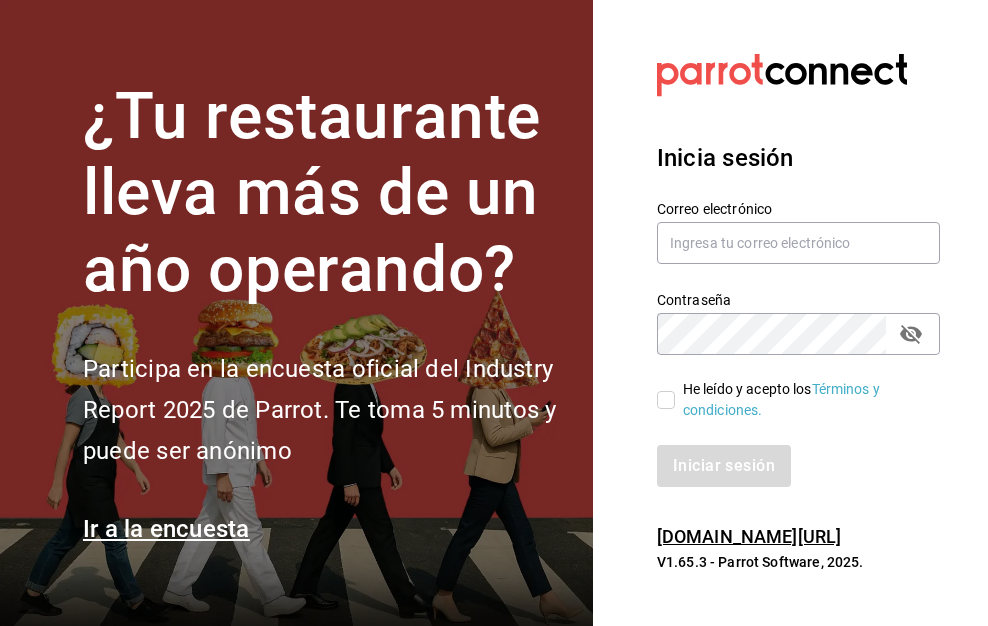 scroll, scrollTop: 0, scrollLeft: 0, axis: both 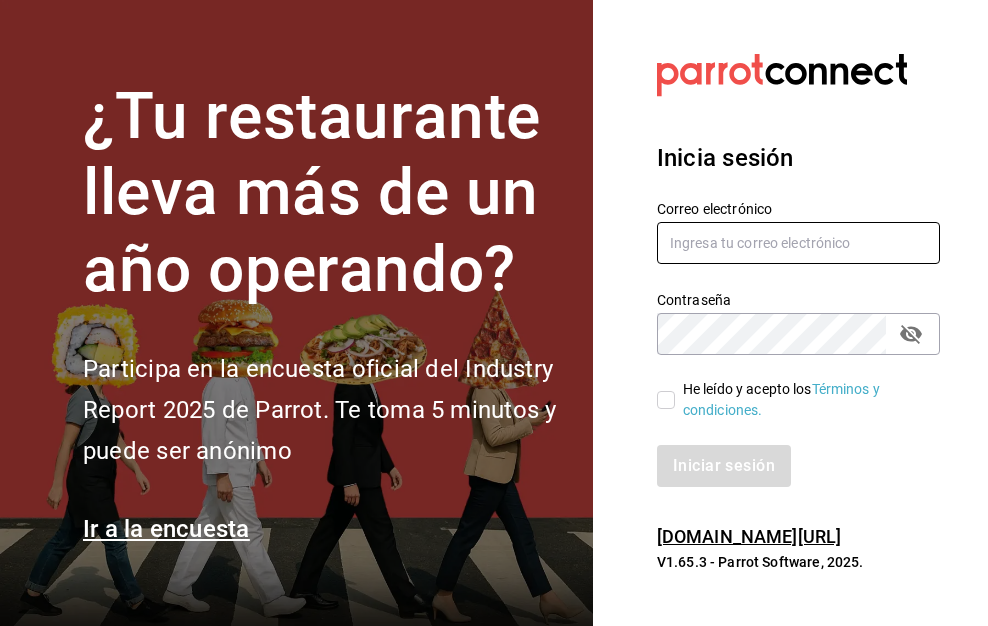 type on "[PERSON_NAME][EMAIL_ADDRESS][DOMAIN_NAME]" 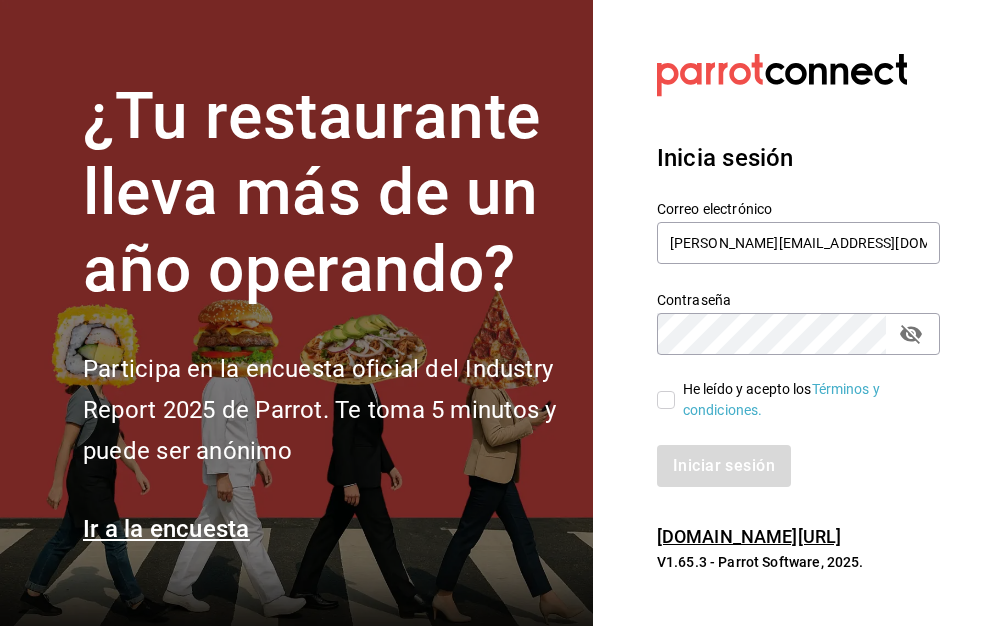 click on "He leído y acepto los  Términos y condiciones." at bounding box center (799, 400) 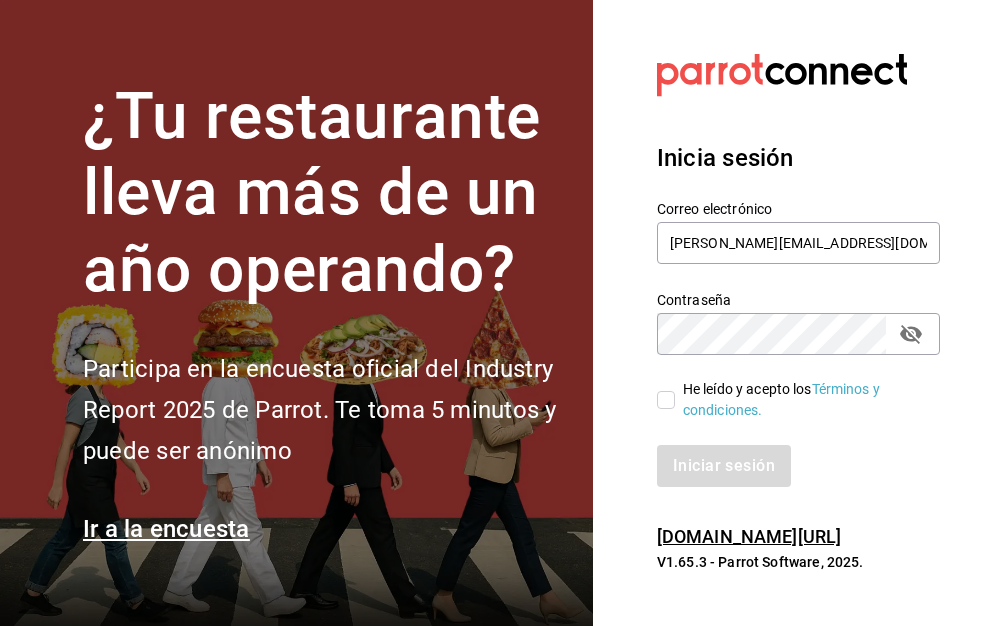 checkbox on "true" 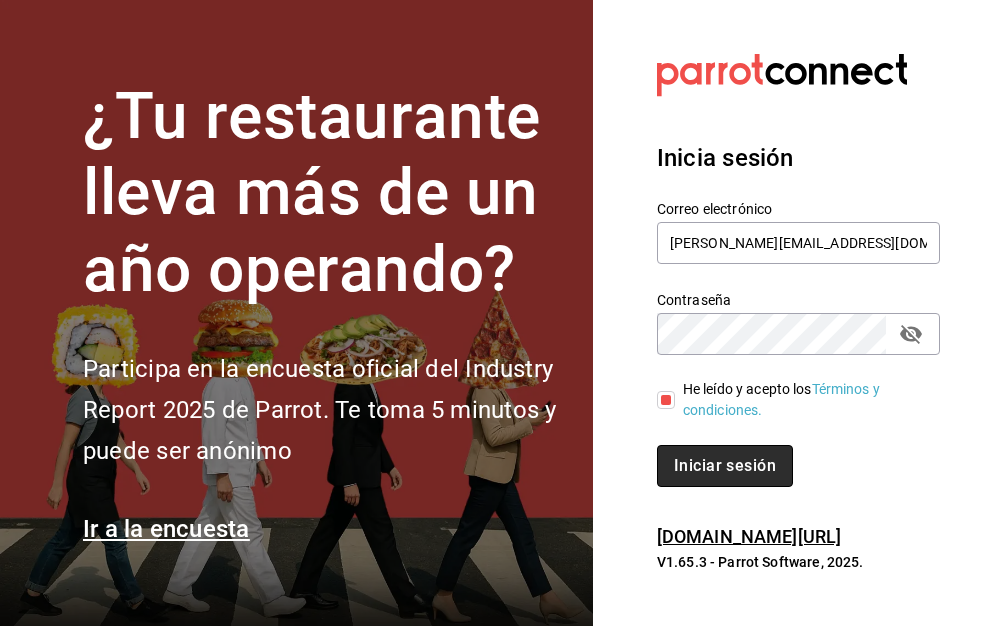 click on "Iniciar sesión" at bounding box center [725, 466] 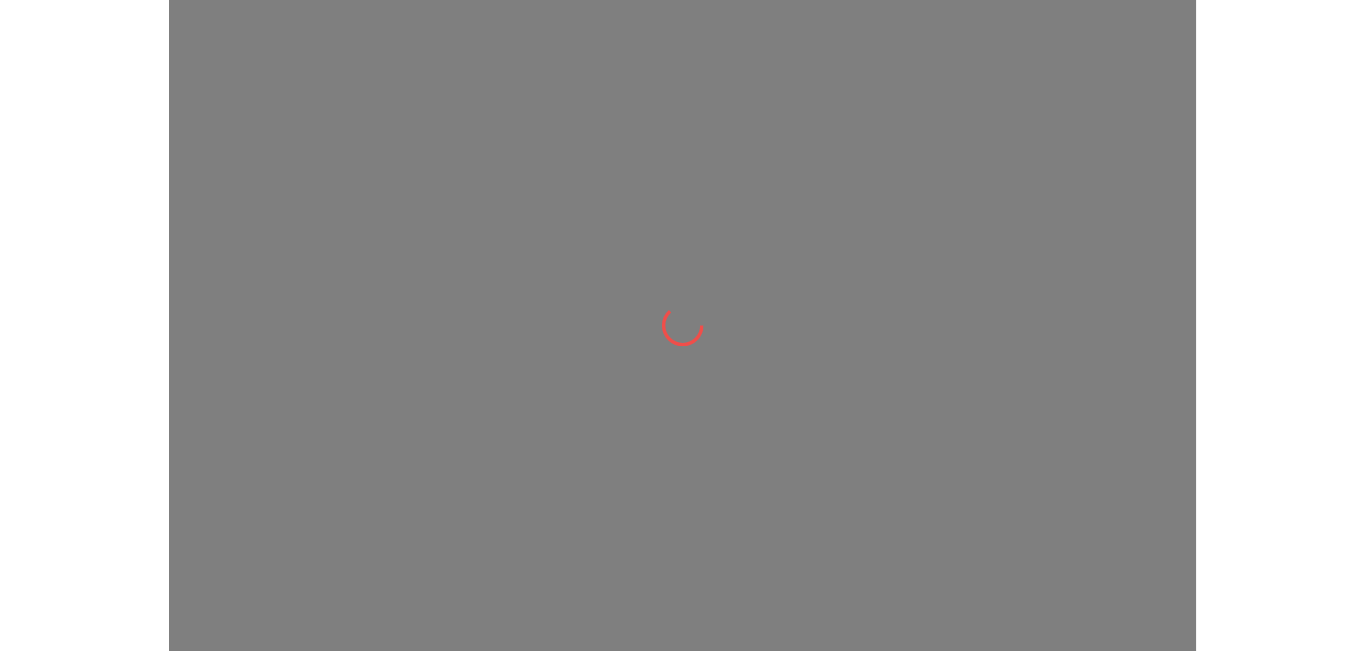 scroll, scrollTop: 0, scrollLeft: 0, axis: both 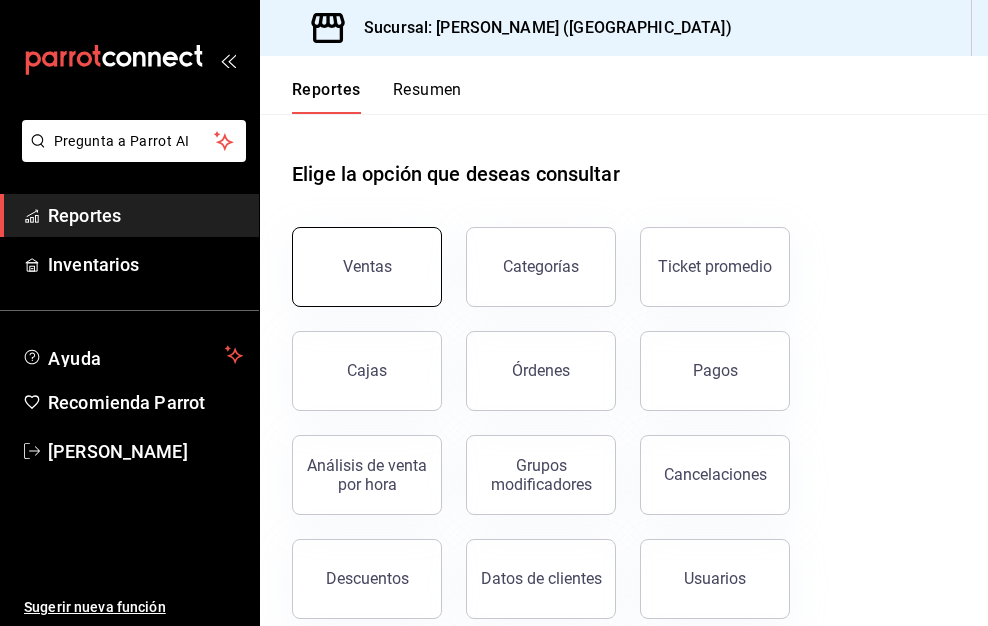 click on "Ventas" at bounding box center (367, 267) 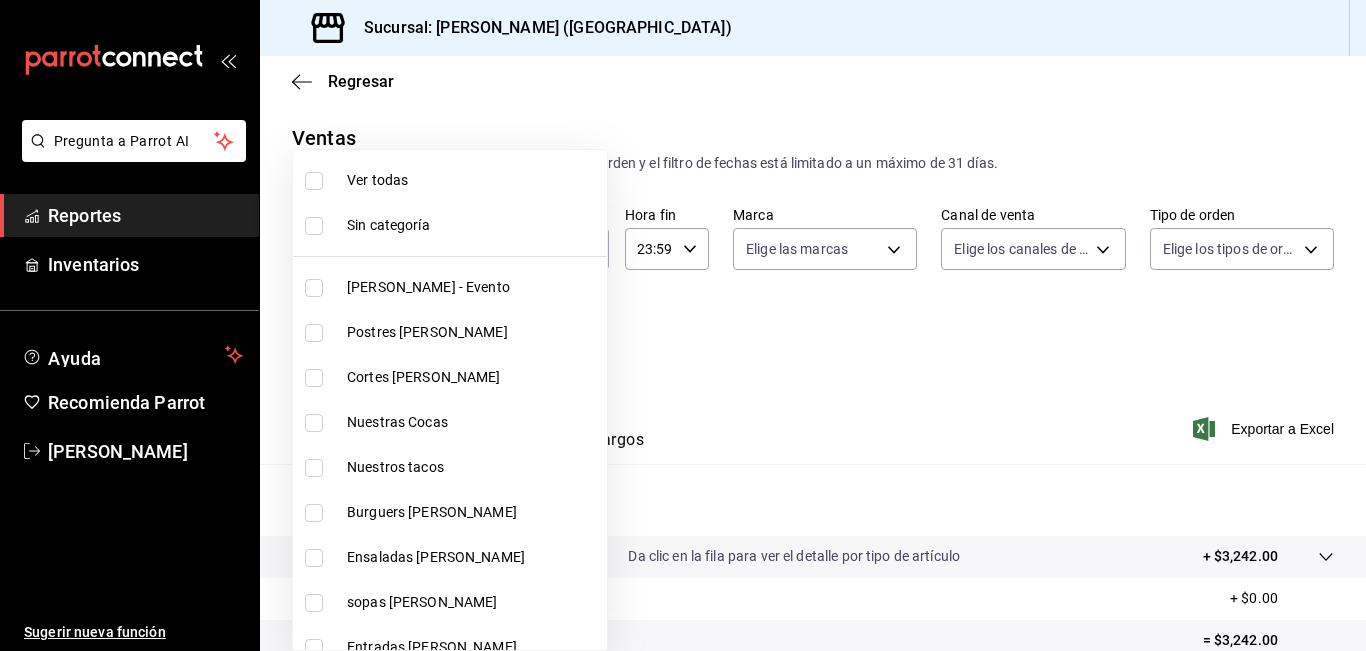 click on "Pregunta a Parrot AI Reportes   Inventarios   Ayuda Recomienda Parrot   [PERSON_NAME]   Sugerir nueva función   Sucursal: [PERSON_NAME] ([GEOGRAPHIC_DATA]) Regresar Ventas Los artículos listados no incluyen descuentos de orden y el filtro de fechas está limitado a un máximo de 31 días. Fecha [DATE] [DATE] - [DATE] [DATE] Hora inicio 00:00 Hora inicio Hora fin 23:59 Hora fin Marca Elige las marcas Canal de venta Elige los canales de venta Tipo de orden Elige los tipos de orden Categorías Elige las categorías Ver resumen Ver ventas Ver cargos Exportar a Excel Resumen Total artículos Da clic en la fila para ver el detalle por tipo de artículo + $3,242.00 Cargos por servicio + $0.00 Venta bruta = $3,242.00 Descuentos totales - $0.00 Certificados de regalo - $0.00 Venta total = $3,242.00 Impuestos - $447.17 Venta neta = $2,794.83 Pregunta a Parrot AI Reportes   Inventarios   Ayuda Recomienda Parrot   [PERSON_NAME]   Sugerir nueva función   Visitar centro de ayuda [PHONE_NUMBER] [PHONE_NUMBER] Bebidas" at bounding box center [683, 325] 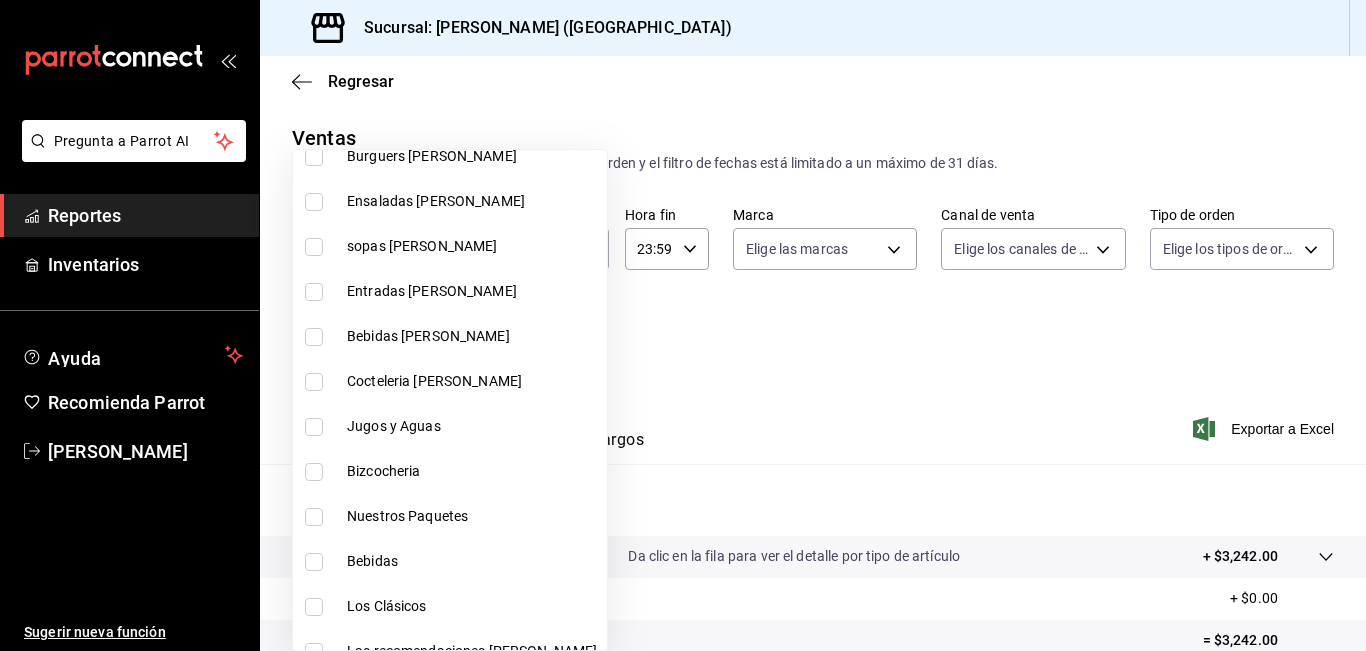 scroll, scrollTop: 400, scrollLeft: 0, axis: vertical 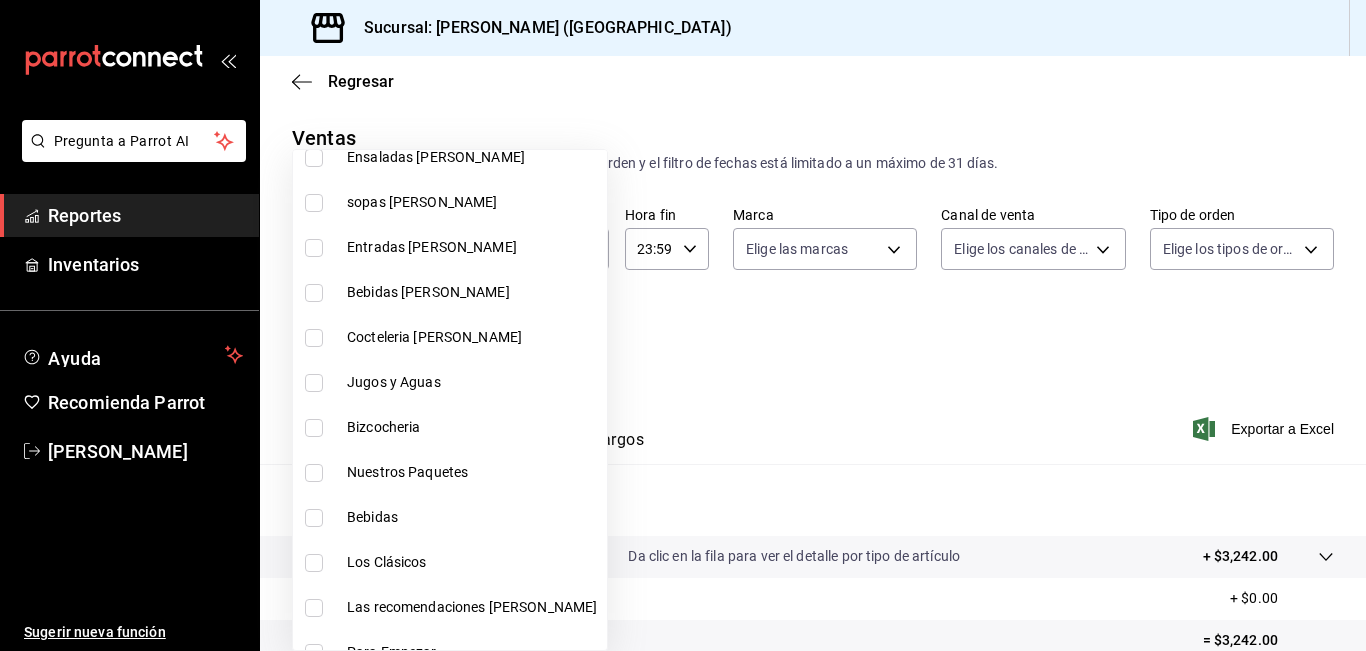 click on "Bebidas [PERSON_NAME]" at bounding box center (473, 292) 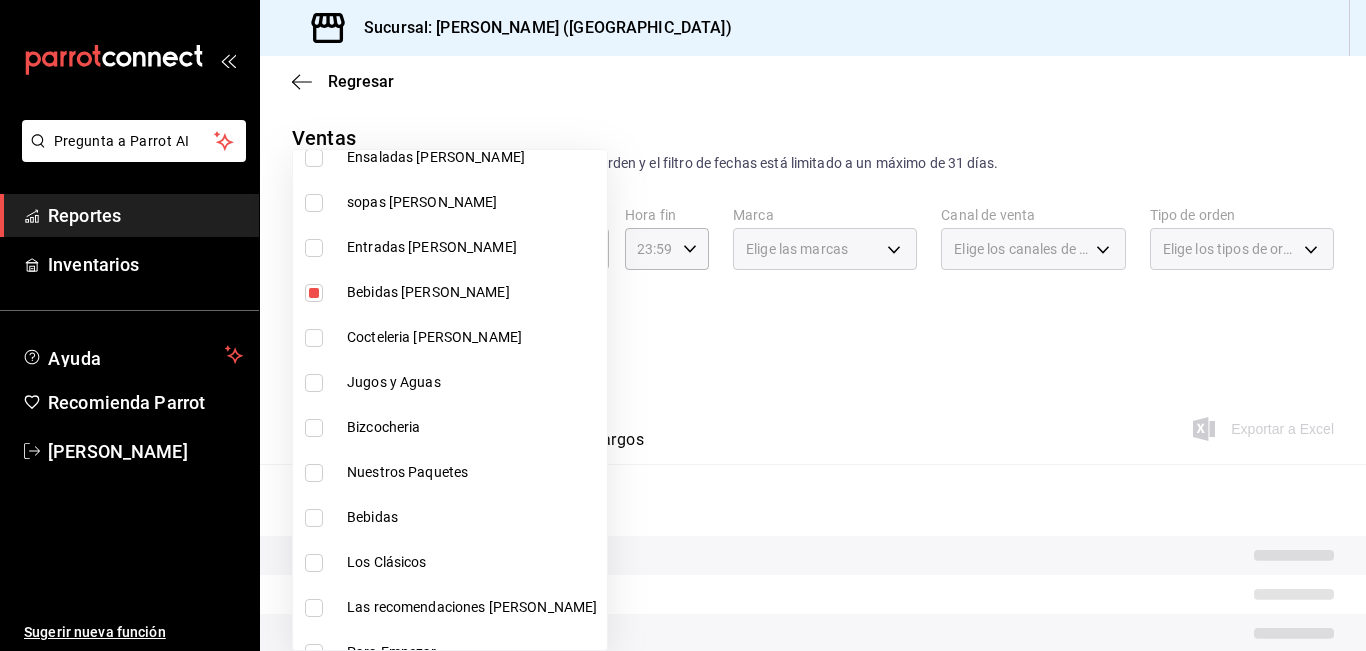 click on "Cocteleria [PERSON_NAME]" at bounding box center (450, 337) 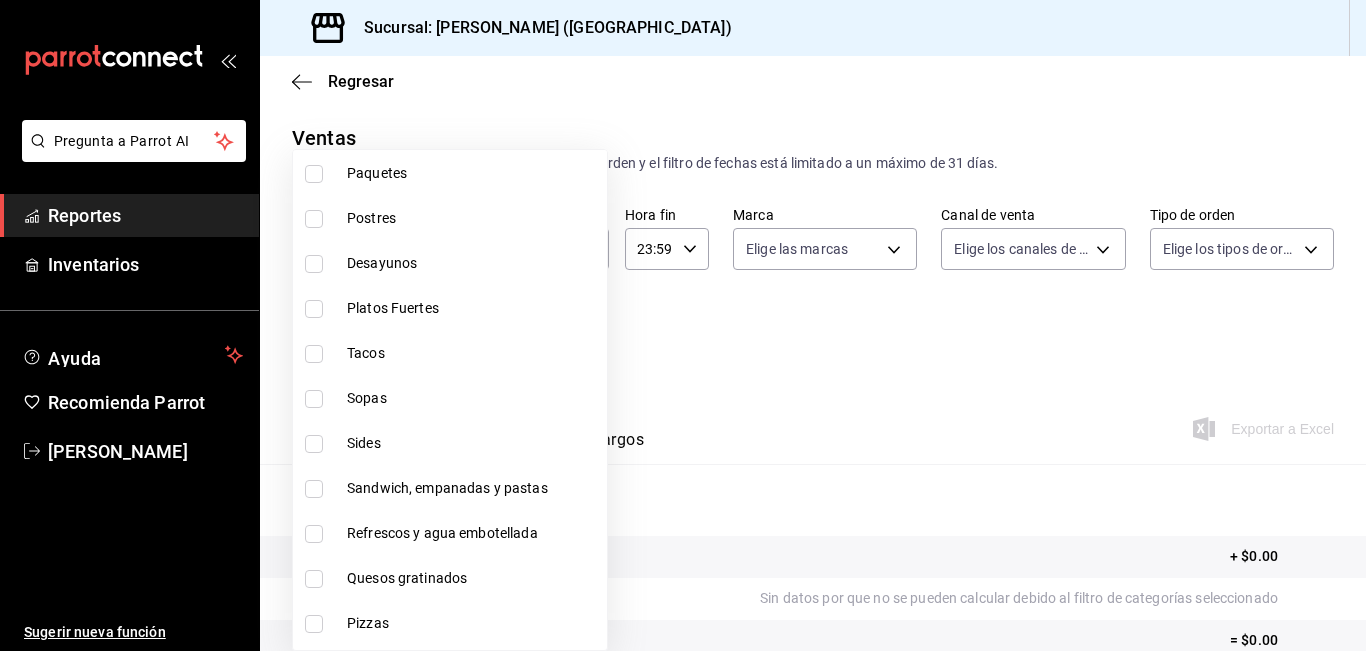 scroll, scrollTop: 1500, scrollLeft: 0, axis: vertical 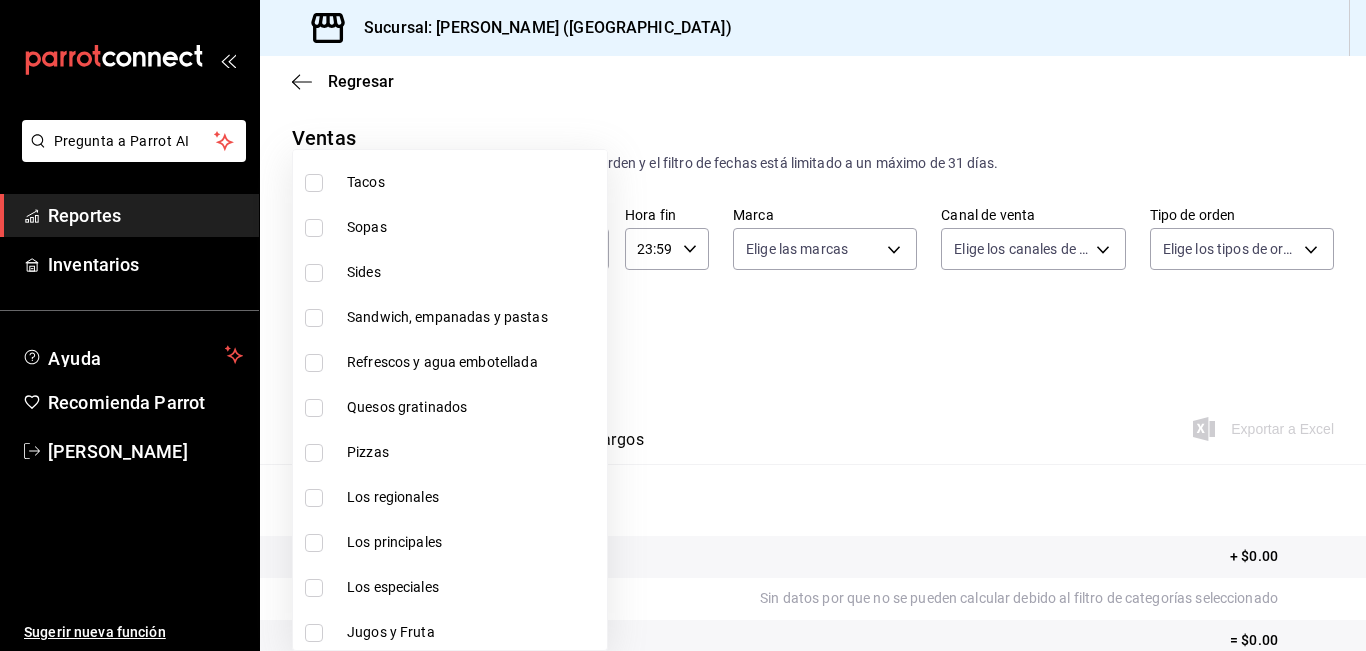 click on "Refrescos y agua embotellada" at bounding box center (450, 362) 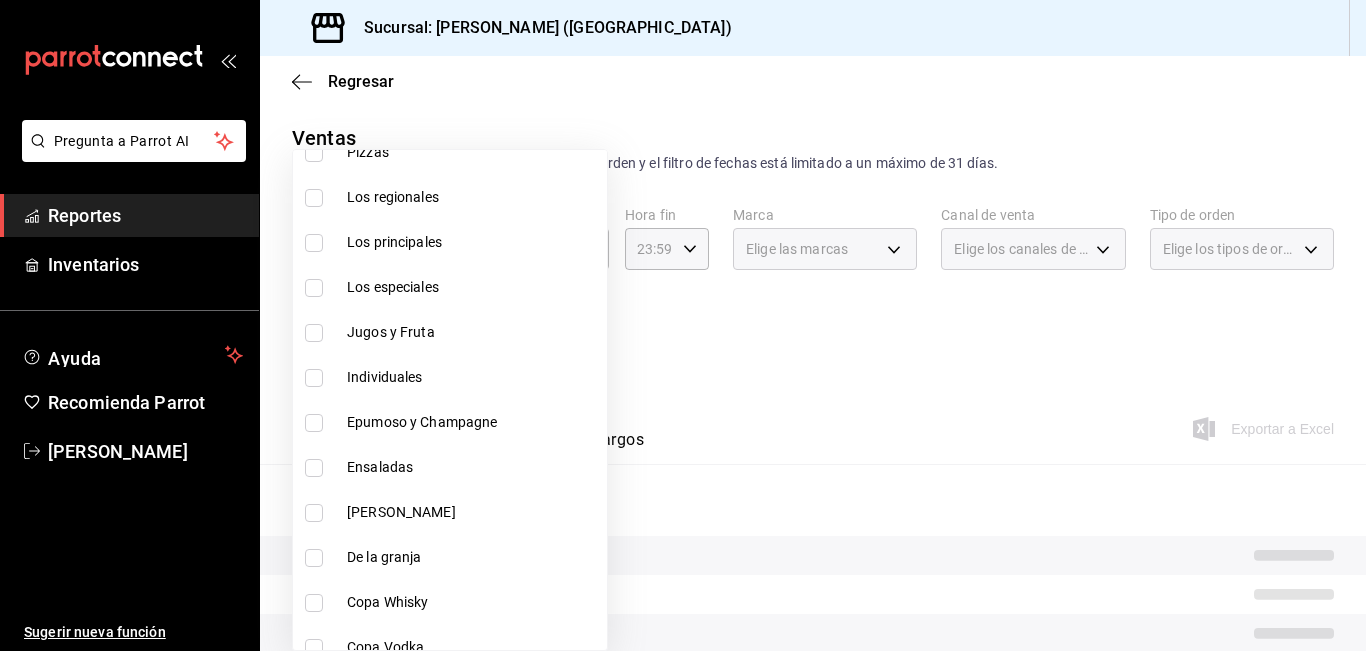 click on "Epumoso y Champagne" at bounding box center [473, 422] 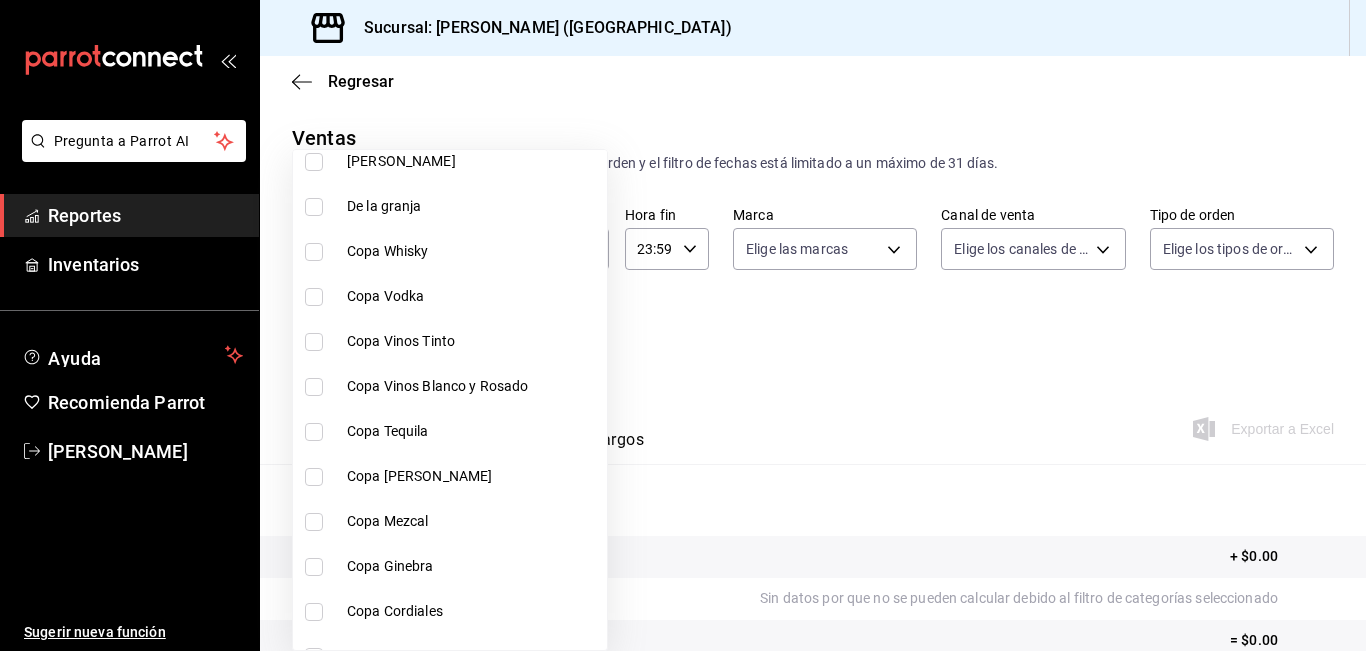 scroll, scrollTop: 2200, scrollLeft: 0, axis: vertical 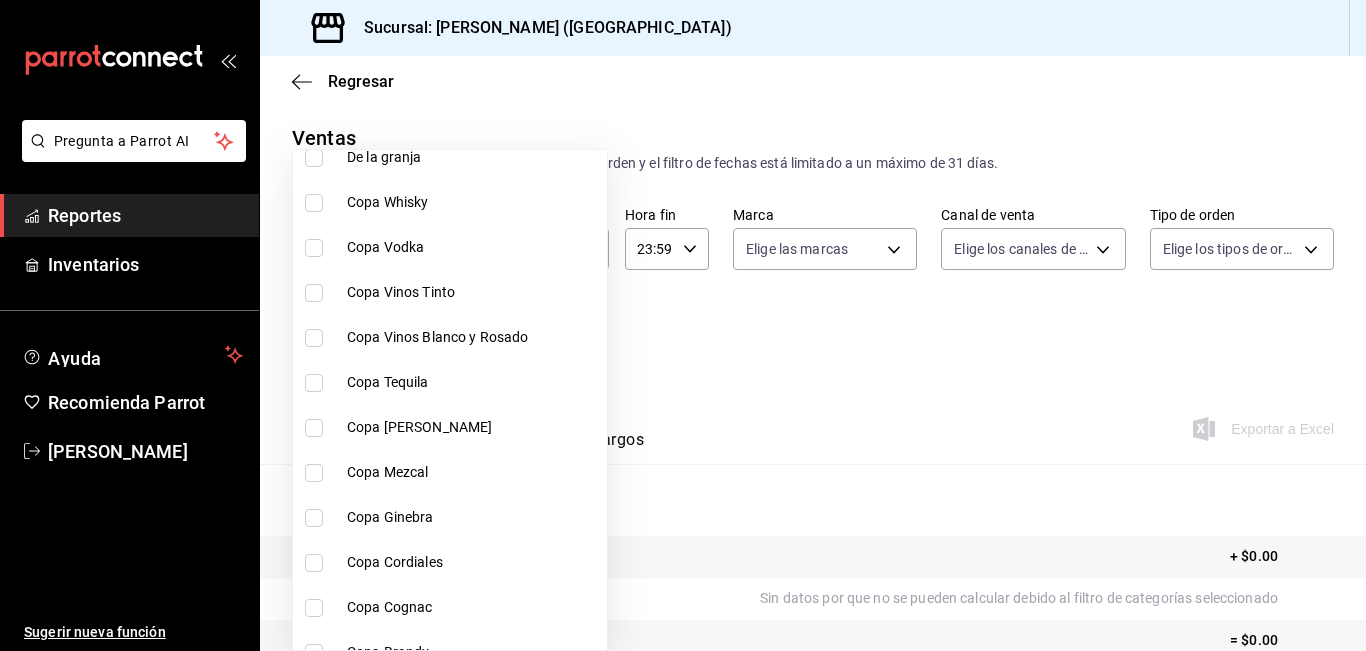 click on "Copa Whisky" at bounding box center (473, 202) 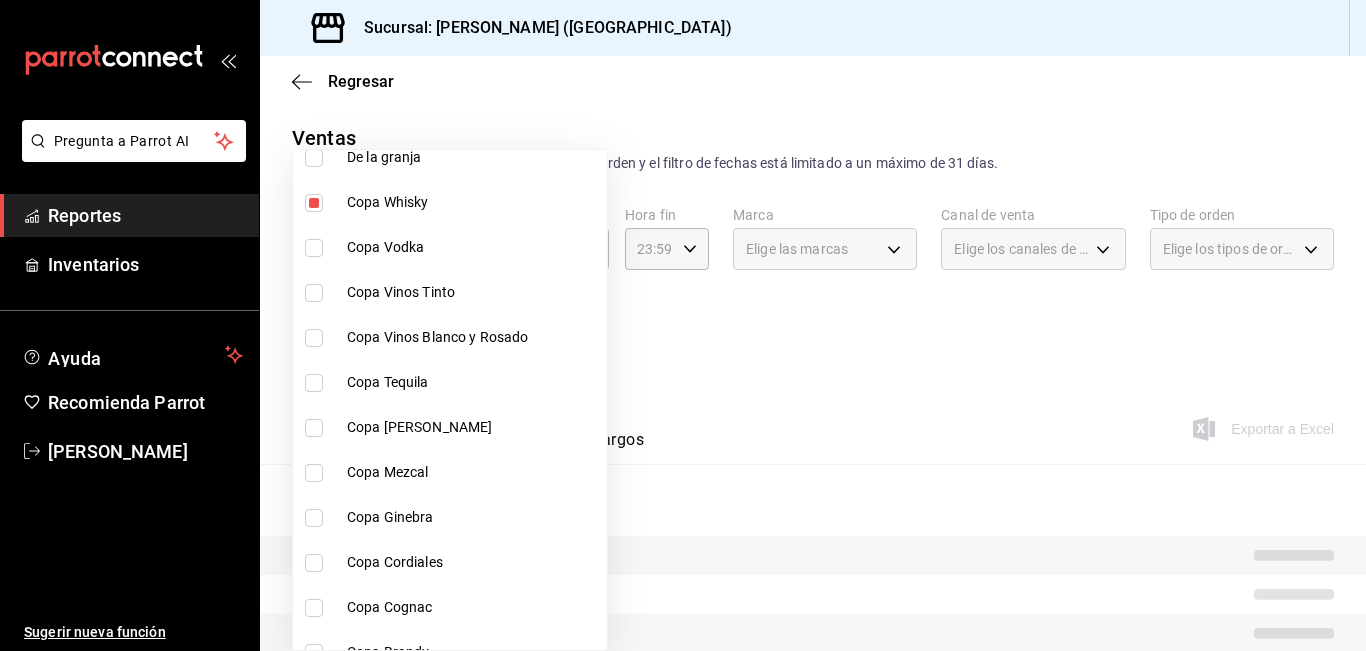 click on "Copa Vodka" at bounding box center (473, 247) 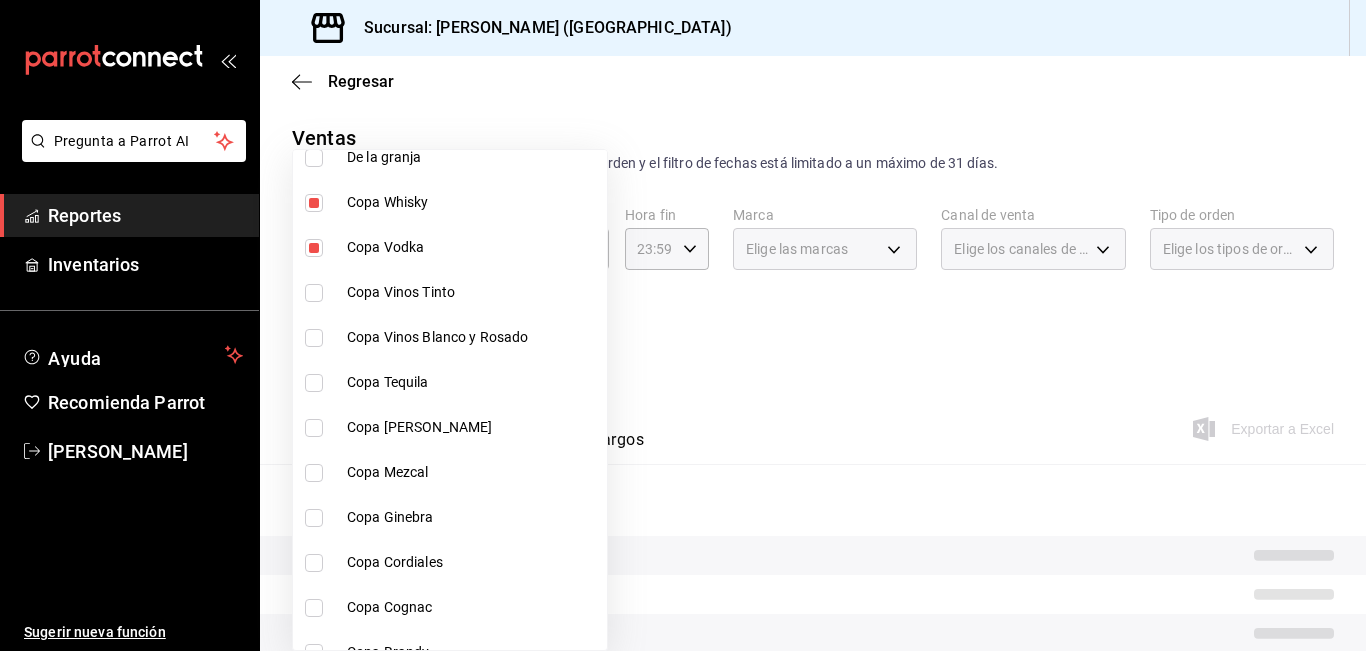 click on "Copa Vinos Tinto" at bounding box center (473, 292) 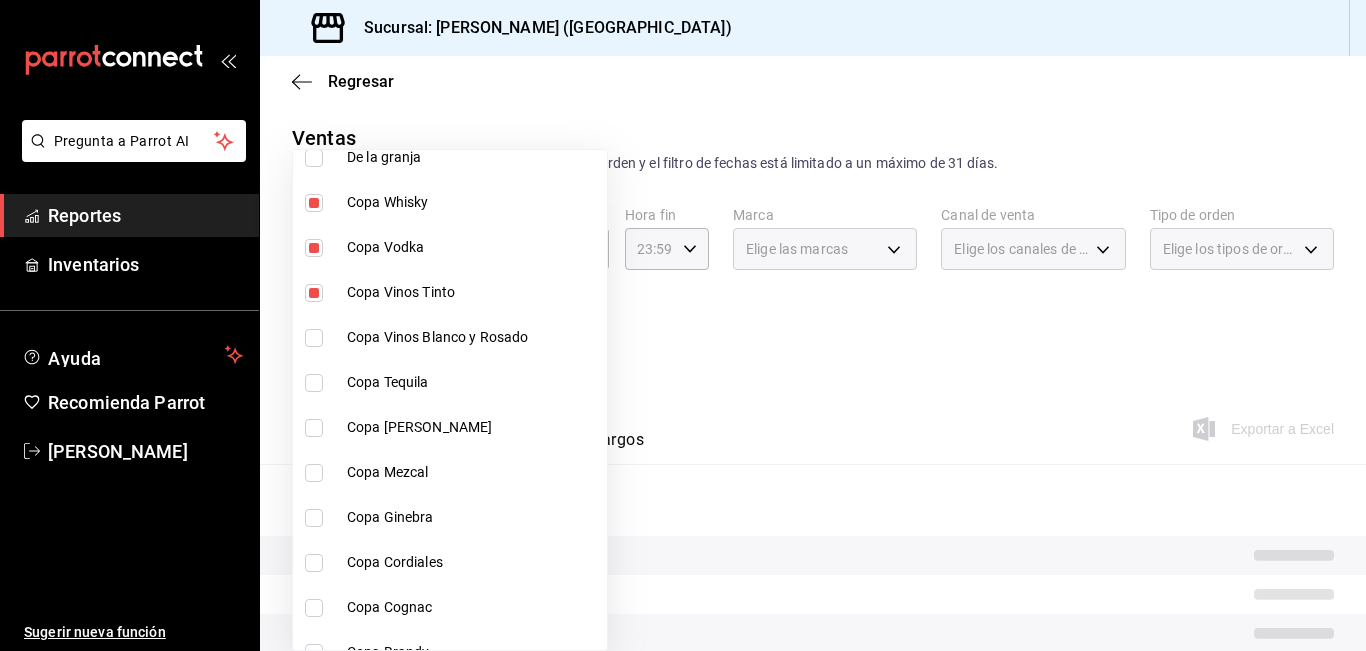 click on "Copa Vinos Blanco y Rosado" at bounding box center (473, 337) 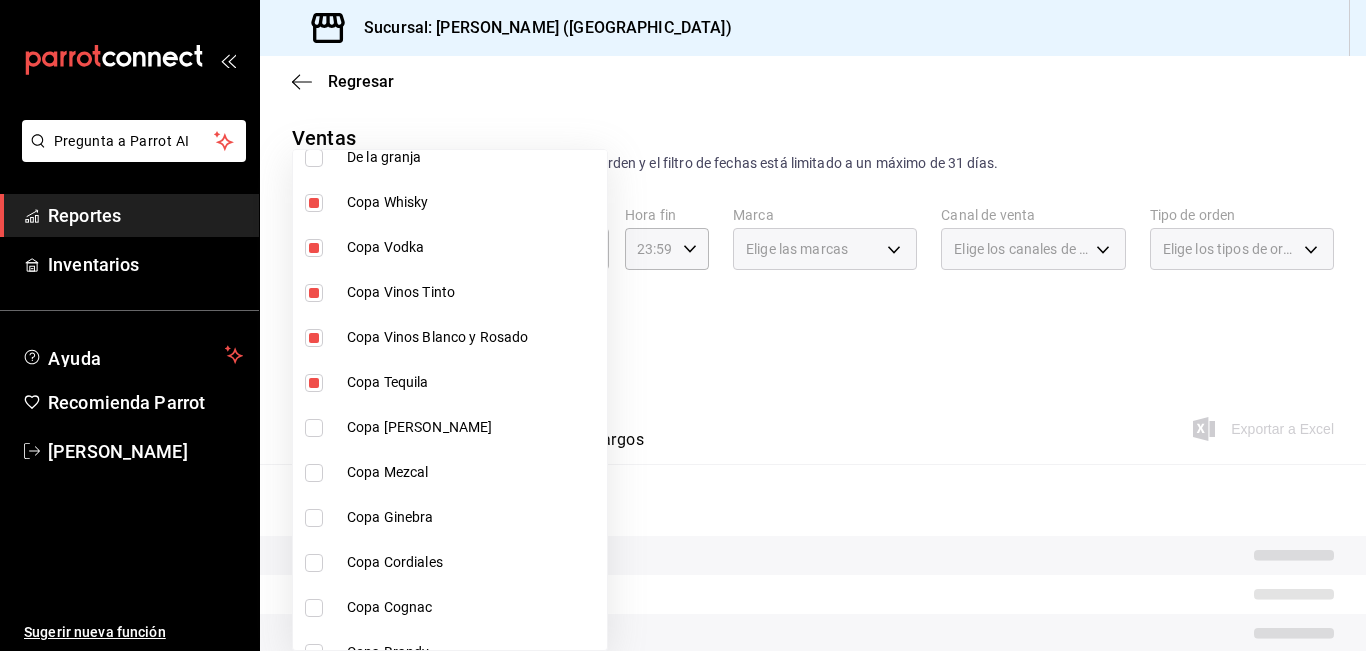 drag, startPoint x: 405, startPoint y: 438, endPoint x: 400, endPoint y: 451, distance: 13.928389 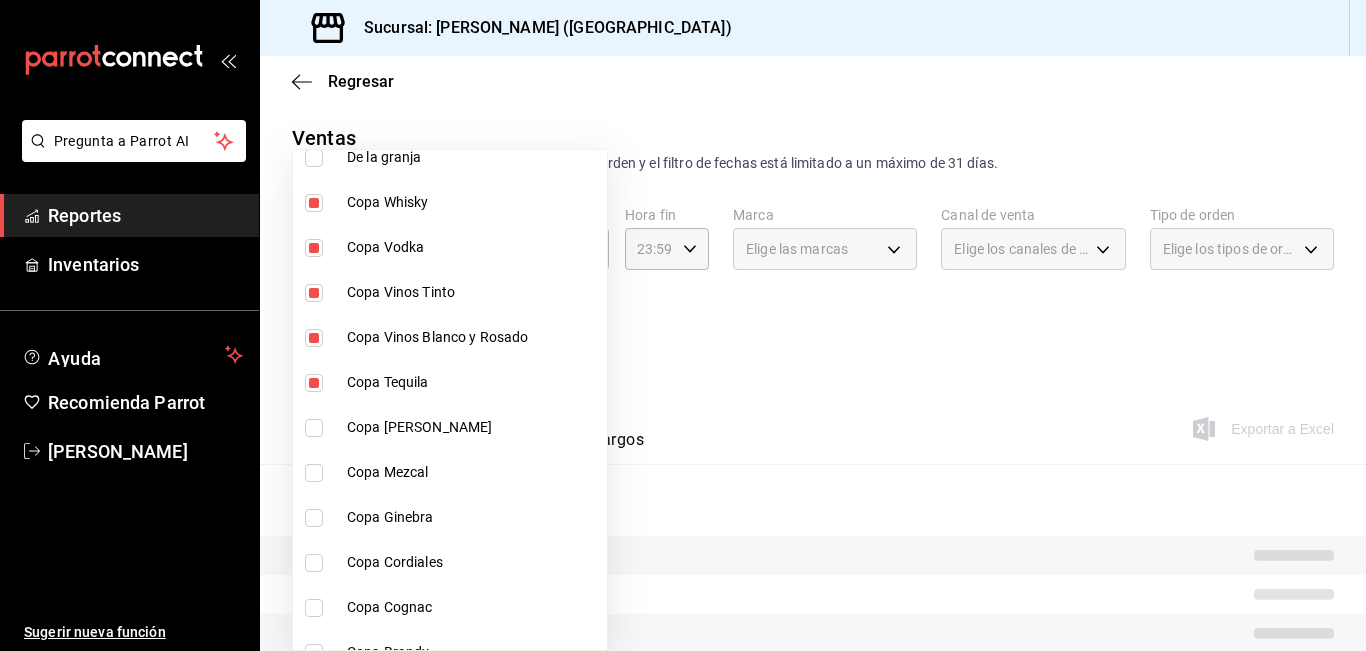 click on "Ver todas Sin categoría [PERSON_NAME] - Evento Postres [PERSON_NAME] Cortes [PERSON_NAME] Nuestras Cocas Nuestros tacos Burguers [PERSON_NAME] Ensaladas [PERSON_NAME] sopas [PERSON_NAME] Entradas [PERSON_NAME] Bebidas [PERSON_NAME] Cocteleria [PERSON_NAME] Jugos y Aguas Bizcocheria Nuestros Paquetes Bebidas Los Clásicos Las recomendaciones [PERSON_NAME] Para Empezar Habitación Hostal Rueda de Prensa Banquetes Delitutti Cafe Extras A la carta Comida-Cena Buffet [PERSON_NAME] Paquete Comida-Cena Paquete Desayunos Paquetes Postres Desayunos Platos Fuertes Tacos Sopas Sides Sandwich, empanadas y pastas Refrescos y agua embotellada Quesos gratinados Pizzas Los regionales Los principales Los especiales Jugos y Fruta Individuales Epumoso y Champagne Ensaladas Del comal De la granja Copa Whisky Copa Vodka Copa Vinos Tinto Copa Vinos Blanco y Rosado Copa Tequila Copa [PERSON_NAME] Mezcal Copa Ginebra Copa Cordiales Copa Cognac Copa Brandy Complementos Coctelería Cervezas Botella Whisky Botella Vodka Botella Vinos Tinto Botella Vinos Blanco y [PERSON_NAME]" at bounding box center (450, -1800) 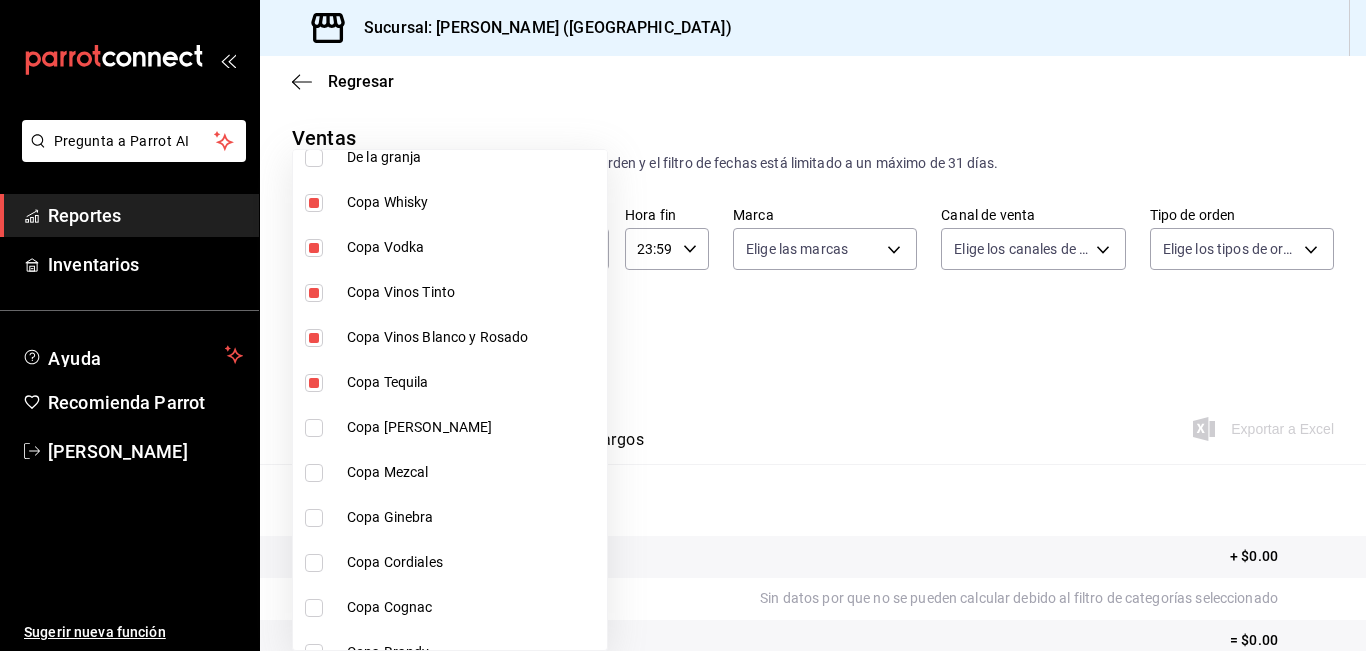 drag, startPoint x: 397, startPoint y: 465, endPoint x: 395, endPoint y: 493, distance: 28.071337 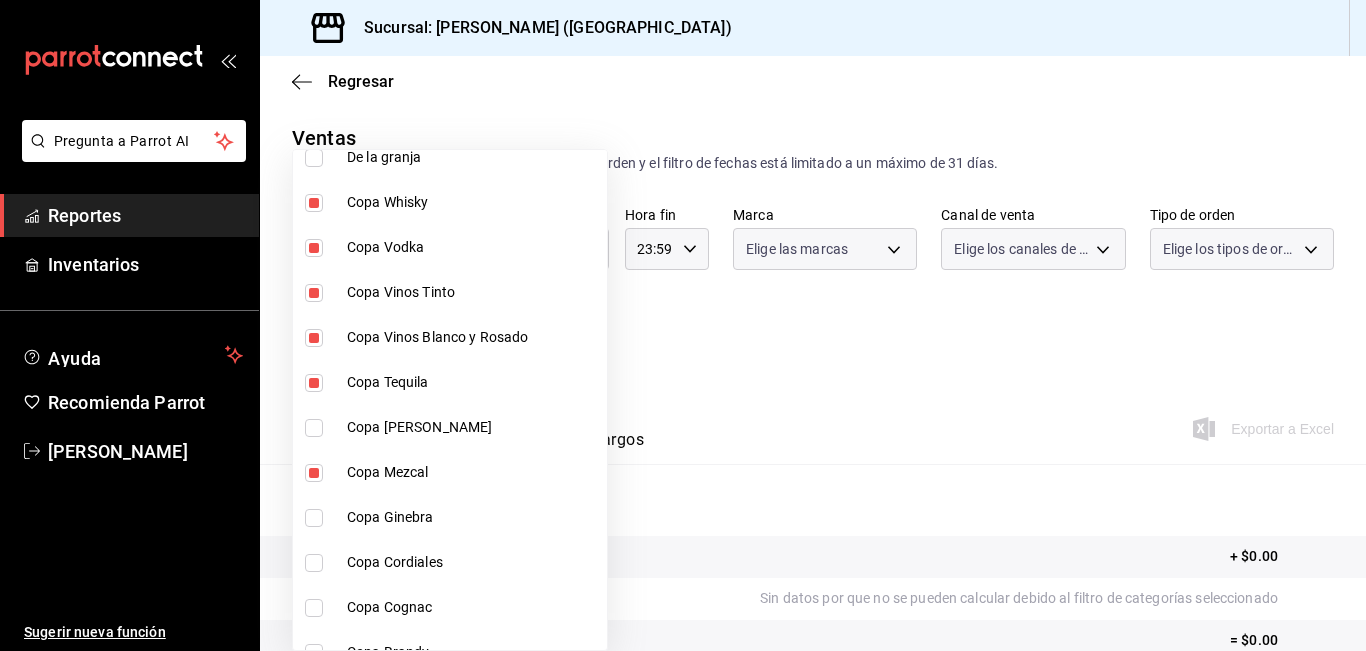 click on "Ver todas Sin categoría [PERSON_NAME] - Evento Postres [PERSON_NAME] Cortes [PERSON_NAME] Nuestras Cocas Nuestros tacos Burguers [PERSON_NAME] Ensaladas [PERSON_NAME] sopas [PERSON_NAME] Entradas [PERSON_NAME] Bebidas [PERSON_NAME] Cocteleria [PERSON_NAME] Jugos y Aguas Bizcocheria Nuestros Paquetes Bebidas Los Clásicos Las recomendaciones [PERSON_NAME] Para Empezar Habitación Hostal Rueda de Prensa Banquetes Delitutti Cafe Extras A la carta Comida-Cena Buffet [PERSON_NAME] Paquete Comida-Cena Paquete Desayunos Paquetes Postres Desayunos Platos Fuertes Tacos Sopas Sides Sandwich, empanadas y pastas Refrescos y agua embotellada Quesos gratinados Pizzas Los regionales Los principales Los especiales Jugos y Fruta Individuales Epumoso y Champagne Ensaladas Del comal De la granja Copa Whisky Copa Vodka Copa Vinos Tinto Copa Vinos Blanco y Rosado Copa Tequila Copa [PERSON_NAME] Mezcal Copa Ginebra Copa Cordiales Copa Cognac Copa Brandy Complementos Coctelería Cervezas Botella Whisky Botella Vodka Botella Vinos Tinto Botella Vinos Blanco y [PERSON_NAME]" at bounding box center (450, -1800) 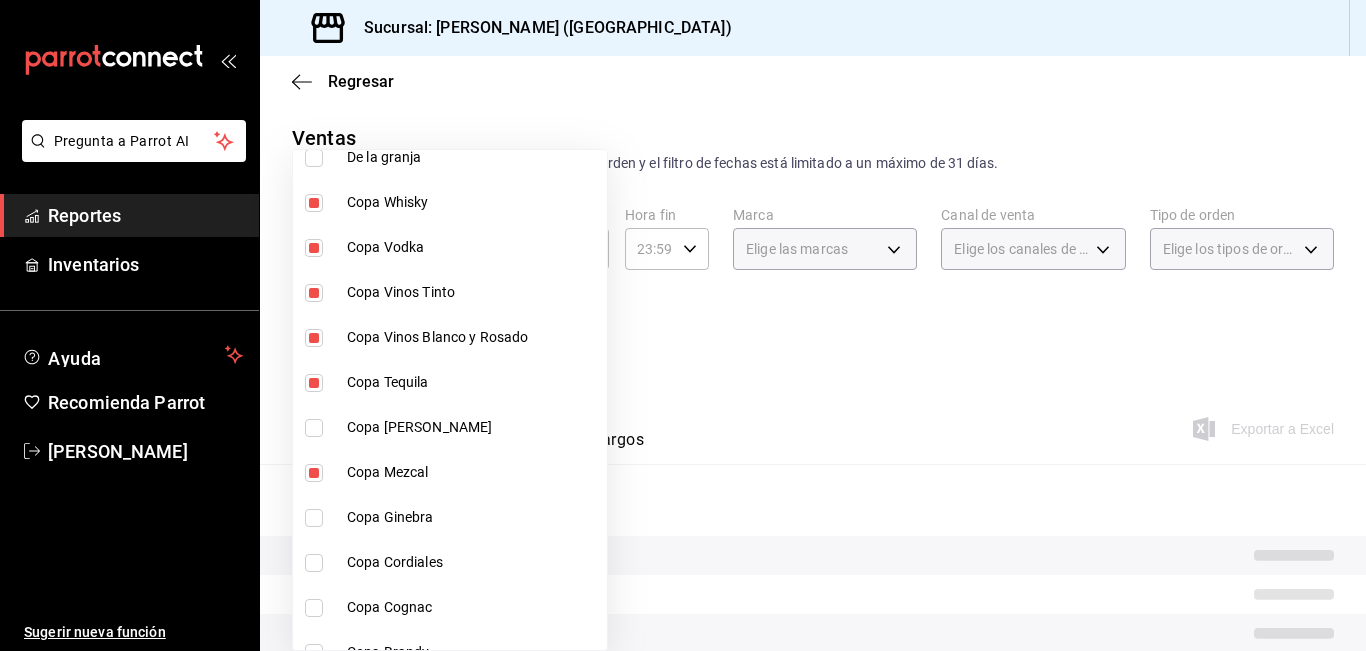 click on "Copa Cordiales" at bounding box center (473, 562) 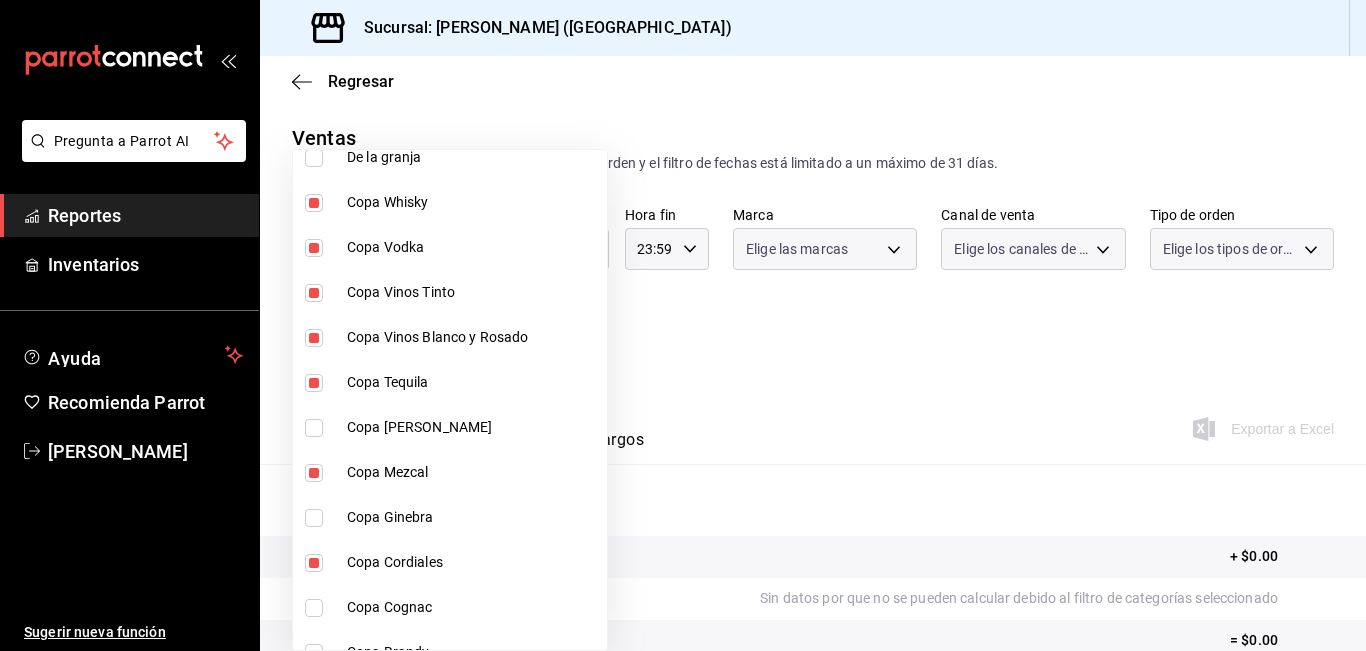 click on "Copa Cognac" at bounding box center (473, 607) 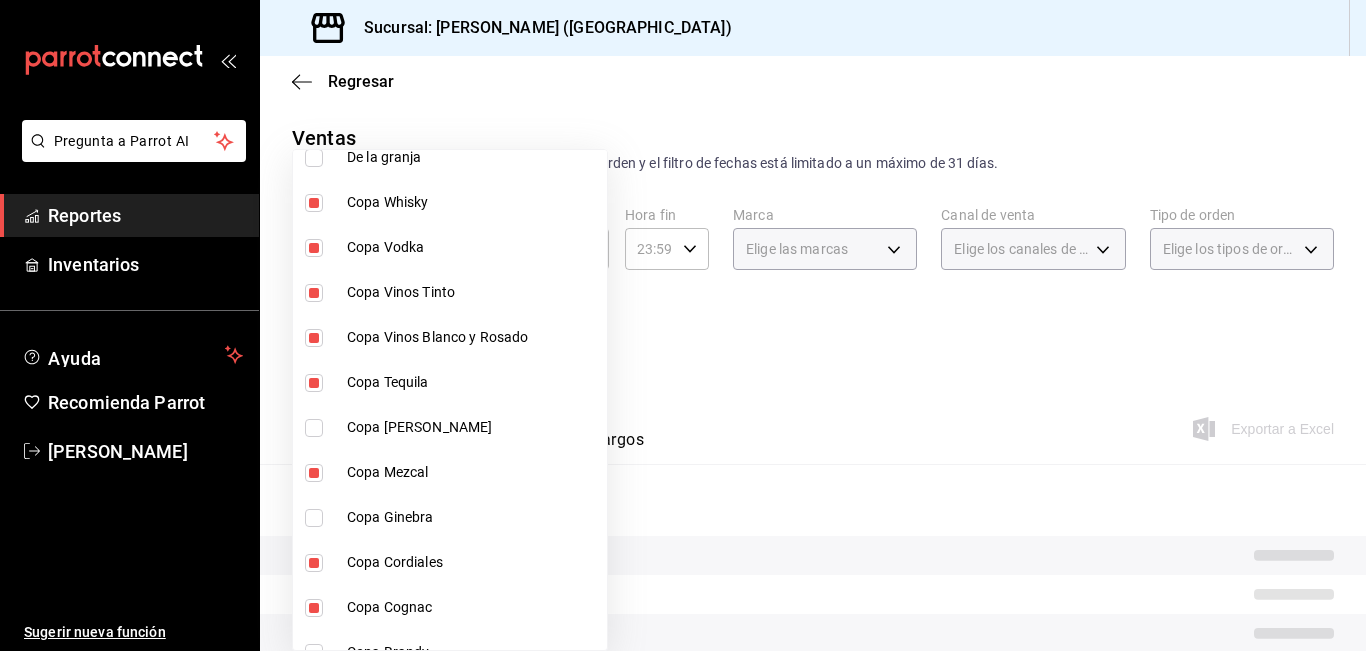 click on "Copa Ginebra" at bounding box center [473, 517] 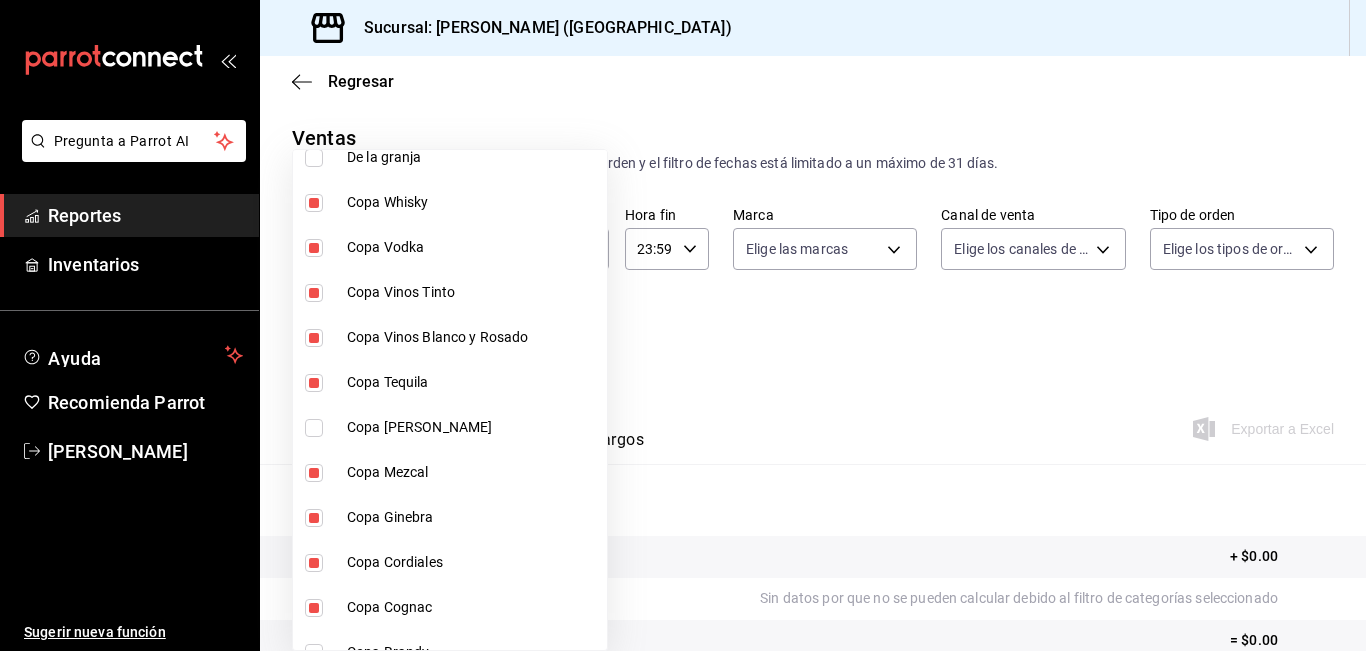 type on "9b554b3e-7c7b-4e55-9d5c-597ab0ee7770,896fe6f5-1a27-4ec1-a1dd-c6a444b2fcdc,0211dea7-b21b-445f-9094-81184aec1863,f2ea2aa3-e8be-44fc-bbc5-c45e08968c51,a30c718c-6420-4156-a77c-b9bf39284047,e0c03dec-303f-4806-afe3-8da2790bc2ec,ff787e47-82d4-41d0-92eb-f78512d3d1dc,8f7da4a9-3221-424e-ad11-caa18c469ca3,b4fbefac-8fa7-4c3f-adbe-06360e9df051,6f7b0abe-963b-4496-b115-5ba60922d914,45aa93a8-2bf1-4390-bb02-01ba59998b68,aed39600-46c6-4ae8-a2c9-f2822713e40b,d47f2205-d431-43f2-a3bc-a281b27c1d1d" 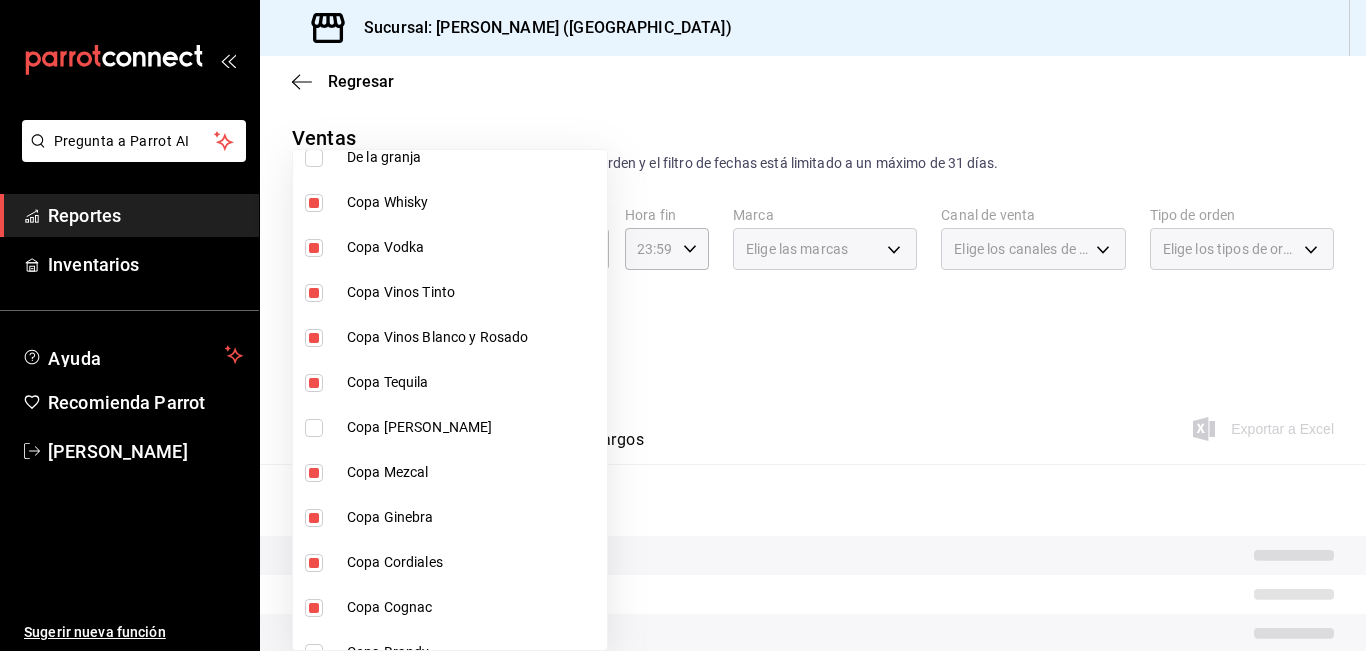 click on "Copa [PERSON_NAME]" at bounding box center (473, 427) 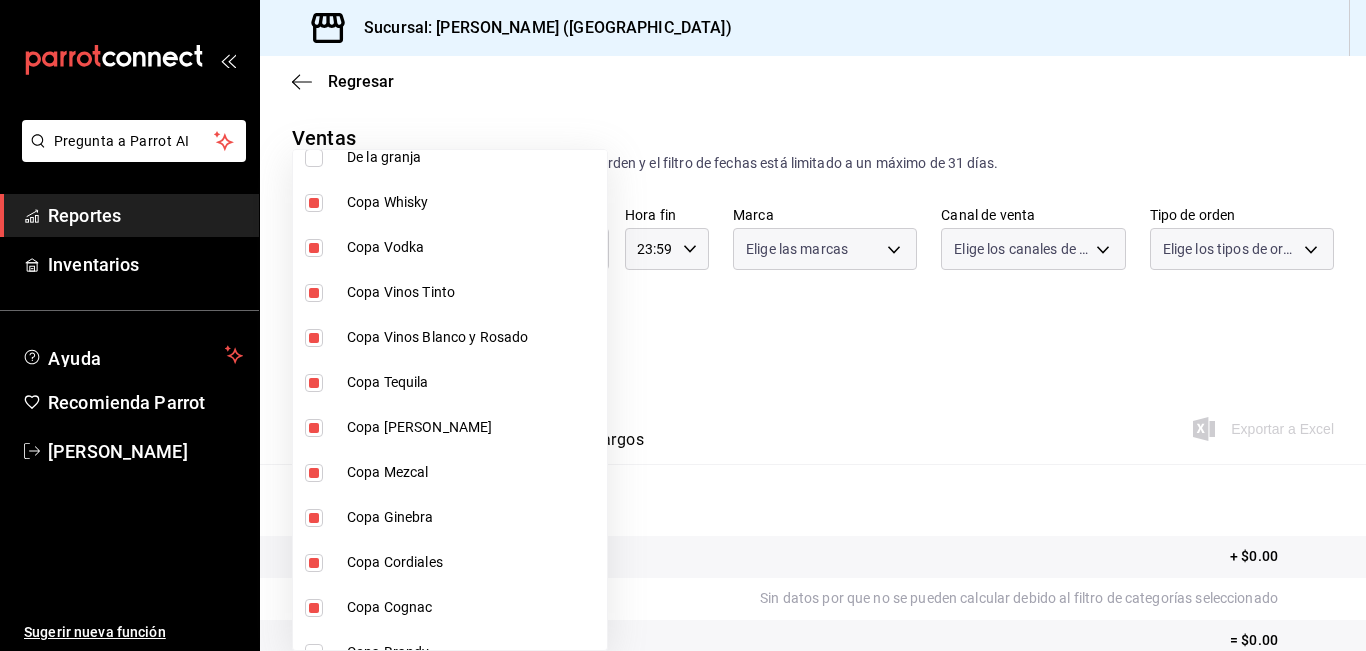 type on "9b554b3e-7c7b-4e55-9d5c-597ab0ee7770,896fe6f5-1a27-4ec1-a1dd-c6a444b2fcdc,0211dea7-b21b-445f-9094-81184aec1863,f2ea2aa3-e8be-44fc-bbc5-c45e08968c51,a30c718c-6420-4156-a77c-b9bf39284047,e0c03dec-303f-4806-afe3-8da2790bc2ec,ff787e47-82d4-41d0-92eb-f78512d3d1dc,8f7da4a9-3221-424e-ad11-caa18c469ca3,b4fbefac-8fa7-4c3f-adbe-06360e9df051,6f7b0abe-963b-4496-b115-5ba60922d914,45aa93a8-2bf1-4390-bb02-01ba59998b68,aed39600-46c6-4ae8-a2c9-f2822713e40b,d47f2205-d431-43f2-a3bc-a281b27c1d1d,91bb7751-1da9-4319-a82b-29e806abca2d" 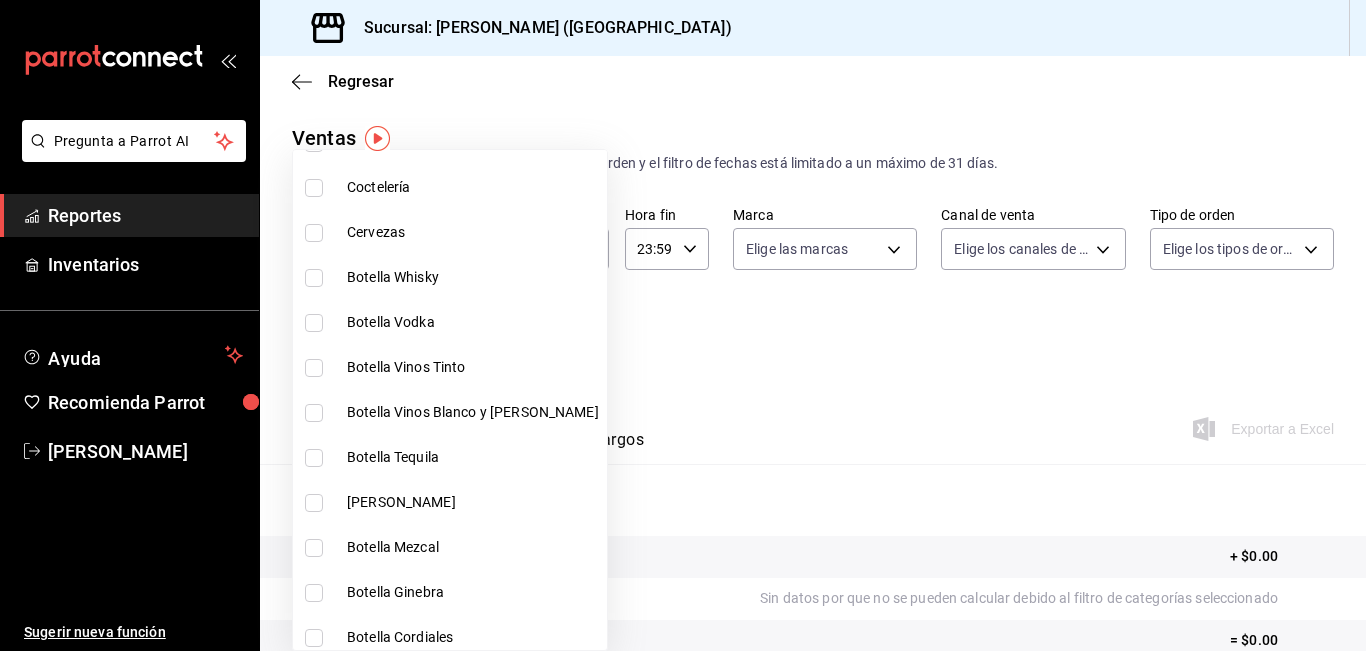 scroll, scrollTop: 2555, scrollLeft: 0, axis: vertical 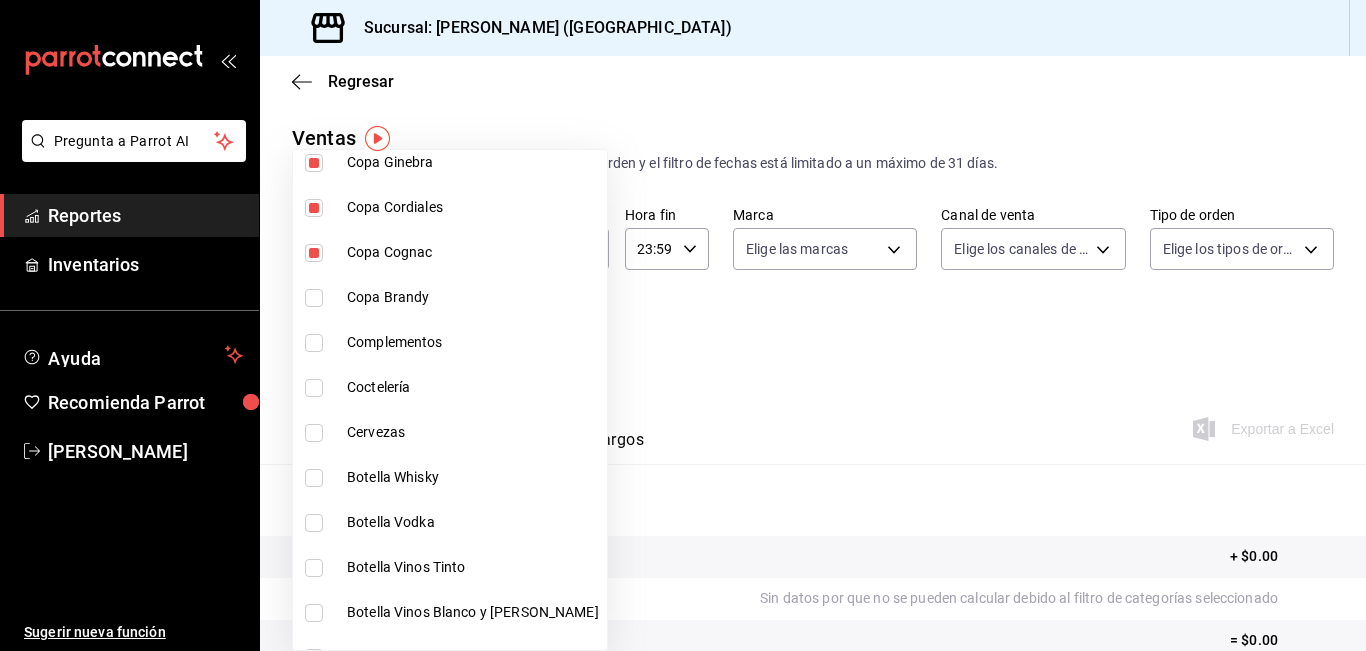 drag, startPoint x: 398, startPoint y: 286, endPoint x: 409, endPoint y: 330, distance: 45.35416 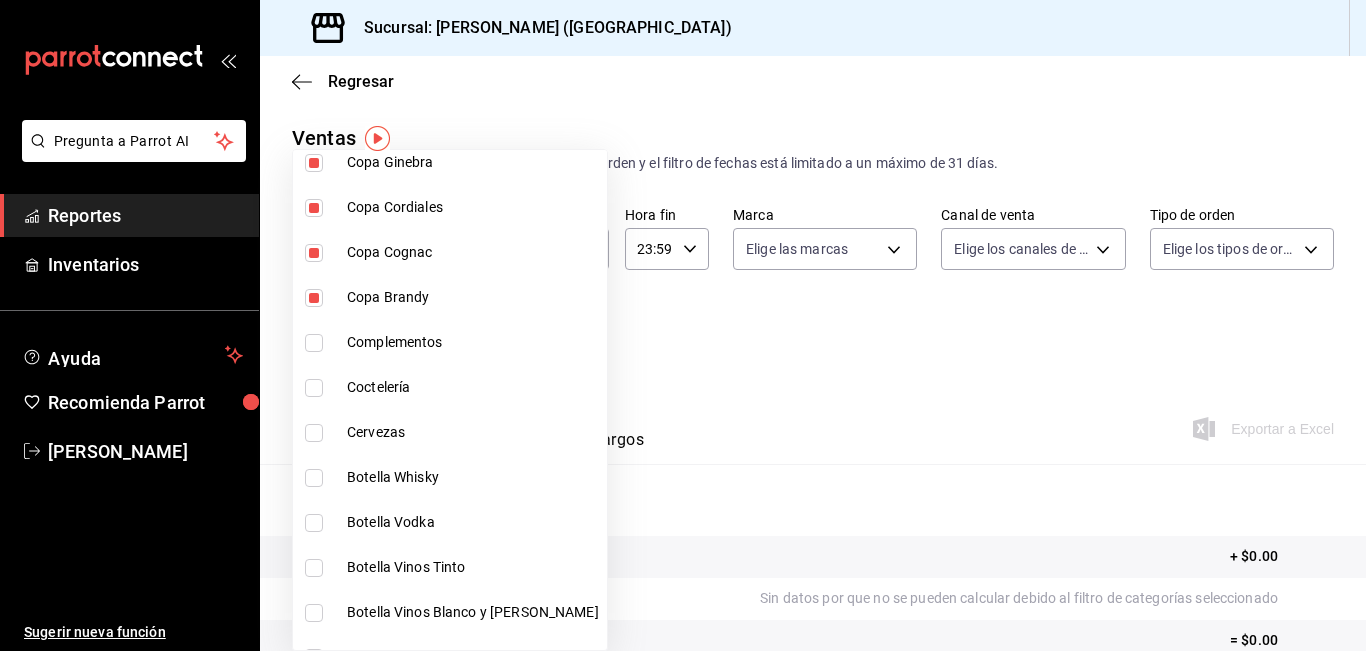 click on "Coctelería" at bounding box center (450, 387) 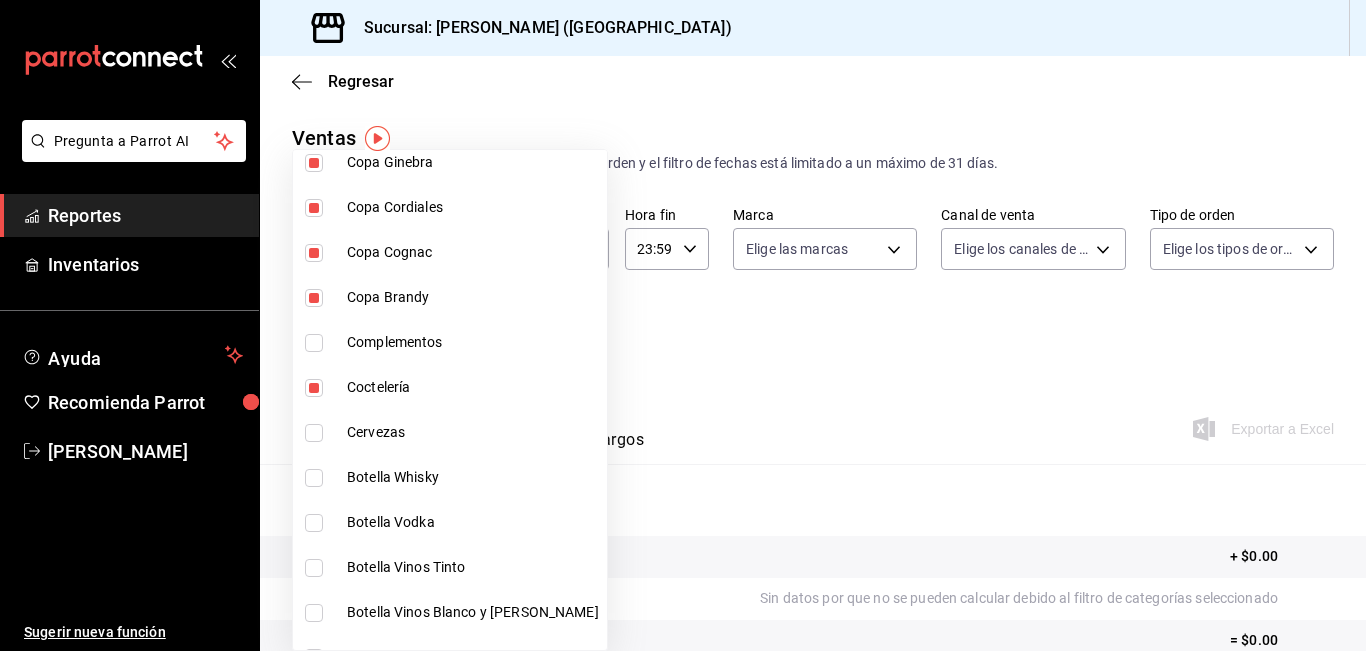 type on "9b554b3e-7c7b-4e55-9d5c-597ab0ee7770,896fe6f5-1a27-4ec1-a1dd-c6a444b2fcdc,0211dea7-b21b-445f-9094-81184aec1863,f2ea2aa3-e8be-44fc-bbc5-c45e08968c51,a30c718c-6420-4156-a77c-b9bf39284047,e0c03dec-303f-4806-afe3-8da2790bc2ec,ff787e47-82d4-41d0-92eb-f78512d3d1dc,8f7da4a9-3221-424e-ad11-caa18c469ca3,b4fbefac-8fa7-4c3f-adbe-06360e9df051,6f7b0abe-963b-4496-b115-5ba60922d914,45aa93a8-2bf1-4390-bb02-01ba59998b68,aed39600-46c6-4ae8-a2c9-f2822713e40b,d47f2205-d431-43f2-a3bc-a281b27c1d1d,91bb7751-1da9-4319-a82b-29e806abca2d,14fdb0af-7039-4d8b-af01-e5ec53a77bac,f26231c4-6894-4d25-94b0-4866c6b8656c" 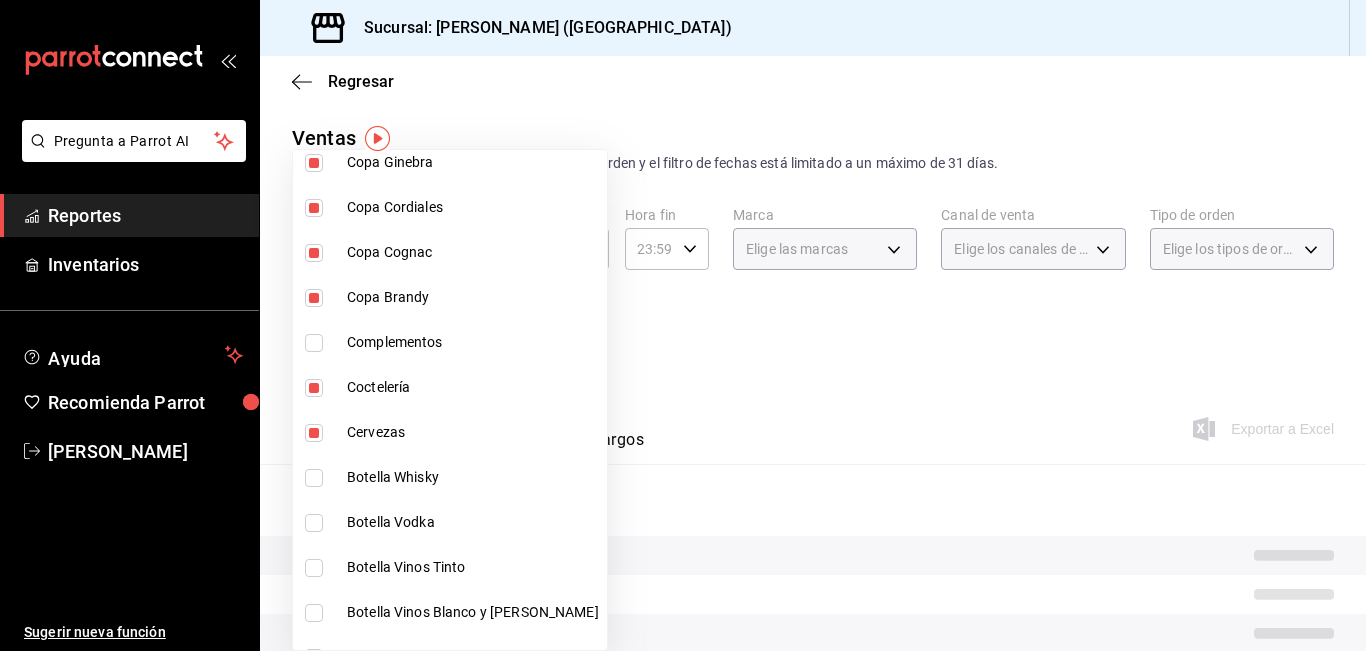 type on "9b554b3e-7c7b-4e55-9d5c-597ab0ee7770,896fe6f5-1a27-4ec1-a1dd-c6a444b2fcdc,0211dea7-b21b-445f-9094-81184aec1863,f2ea2aa3-e8be-44fc-bbc5-c45e08968c51,a30c718c-6420-4156-a77c-b9bf39284047,e0c03dec-303f-4806-afe3-8da2790bc2ec,ff787e47-82d4-41d0-92eb-f78512d3d1dc,8f7da4a9-3221-424e-ad11-caa18c469ca3,b4fbefac-8fa7-4c3f-adbe-06360e9df051,6f7b0abe-963b-4496-b115-5ba60922d914,45aa93a8-2bf1-4390-bb02-01ba59998b68,aed39600-46c6-4ae8-a2c9-f2822713e40b,d47f2205-d431-43f2-a3bc-a281b27c1d1d,91bb7751-1da9-4319-a82b-29e806abca2d,14fdb0af-7039-4d8b-af01-e5ec53a77bac,f26231c4-6894-4d25-94b0-4866c6b8656c,8f880953-751e-47e9-9c44-8c20e278afd3" 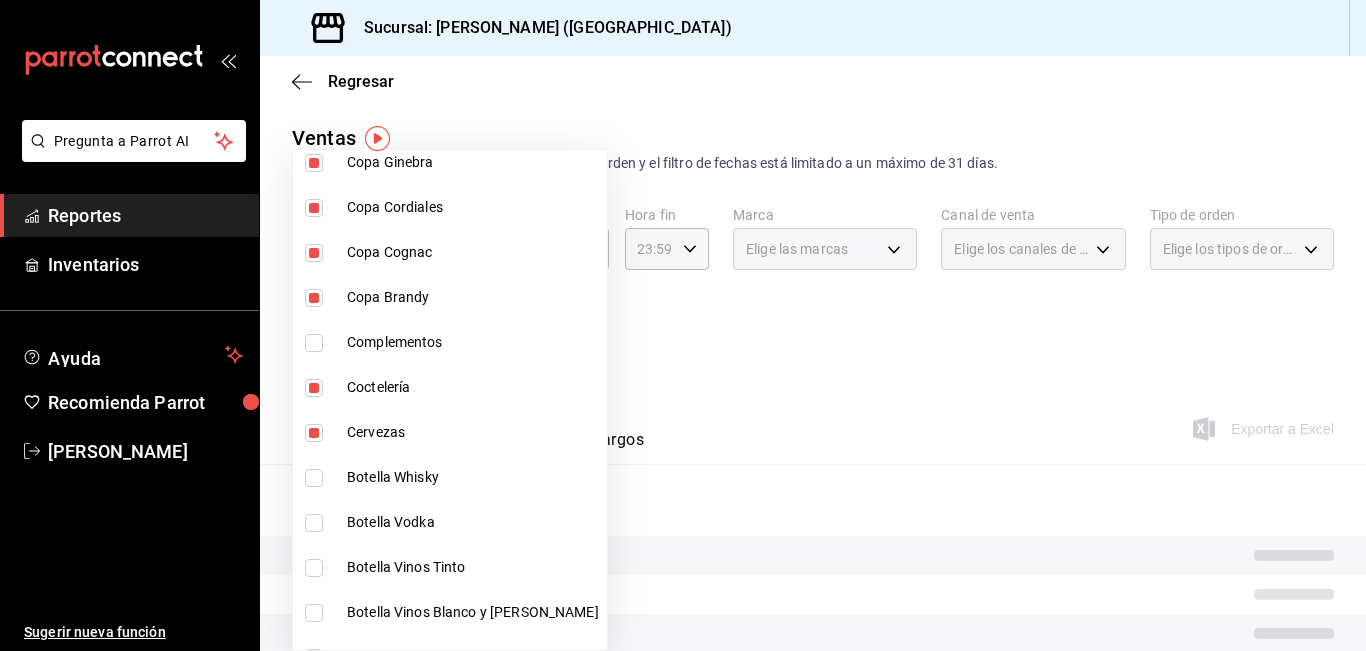 drag, startPoint x: 426, startPoint y: 473, endPoint x: 420, endPoint y: 549, distance: 76.23647 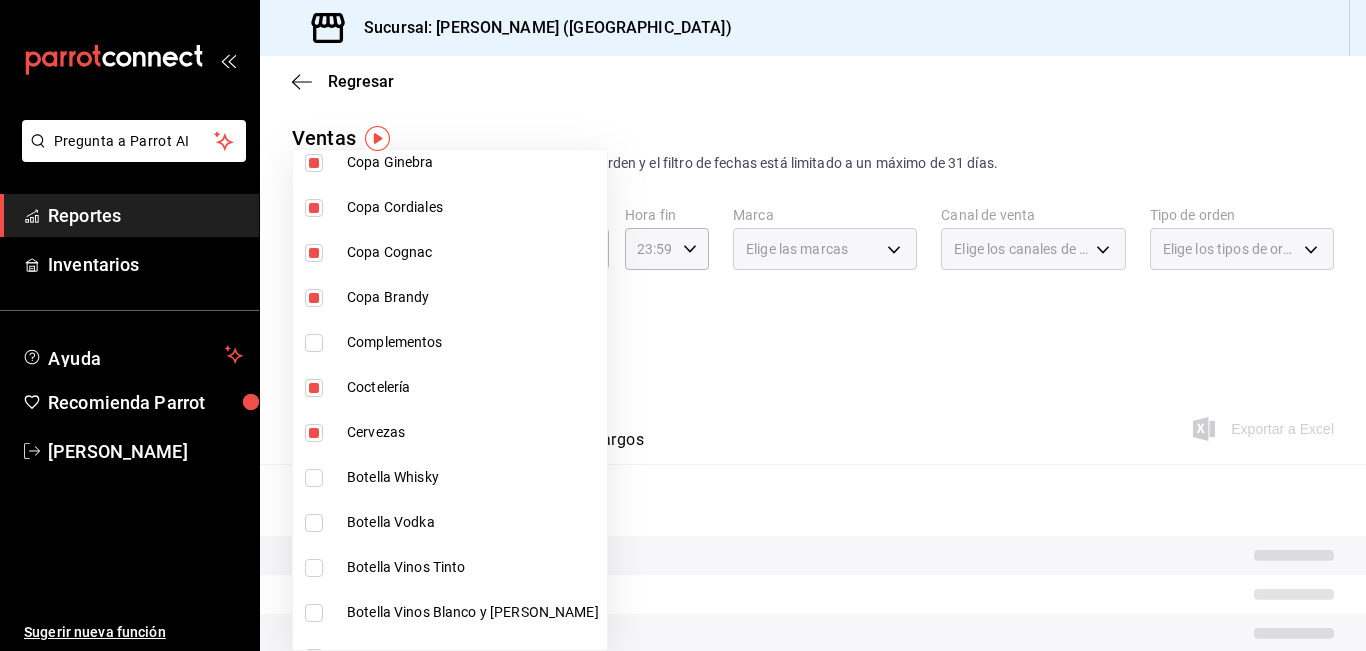 checkbox on "true" 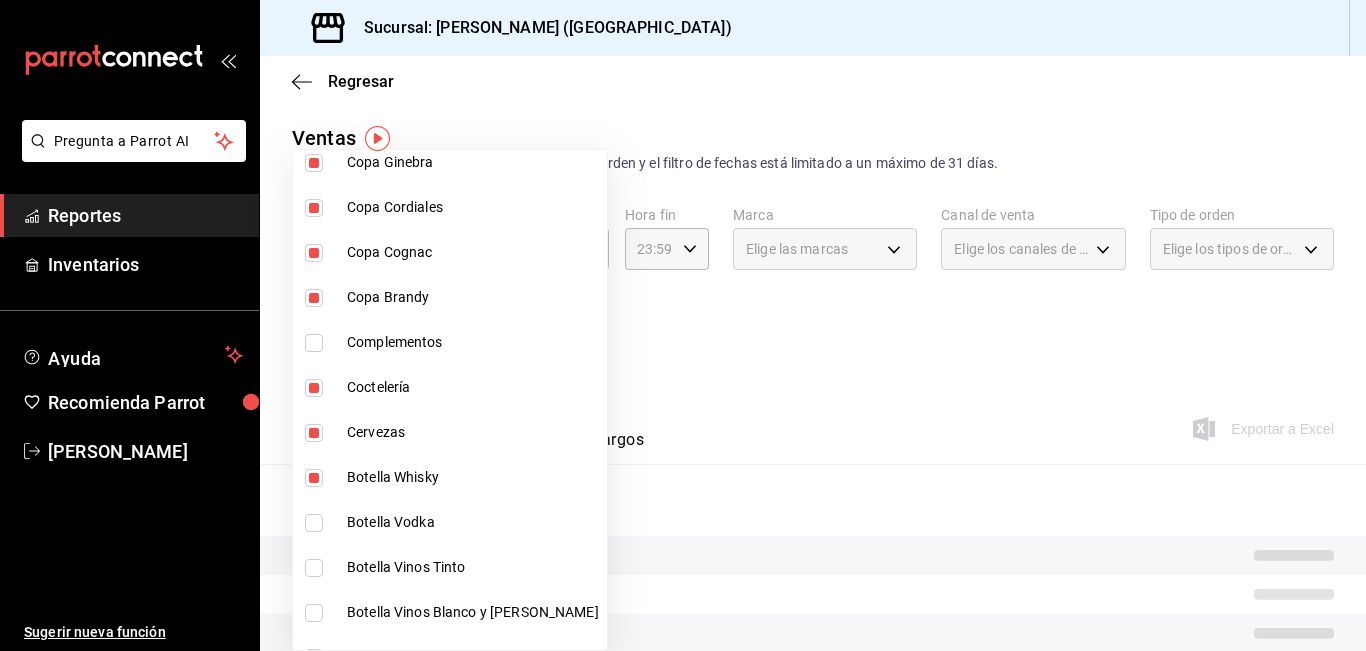 drag, startPoint x: 420, startPoint y: 549, endPoint x: 420, endPoint y: 578, distance: 29 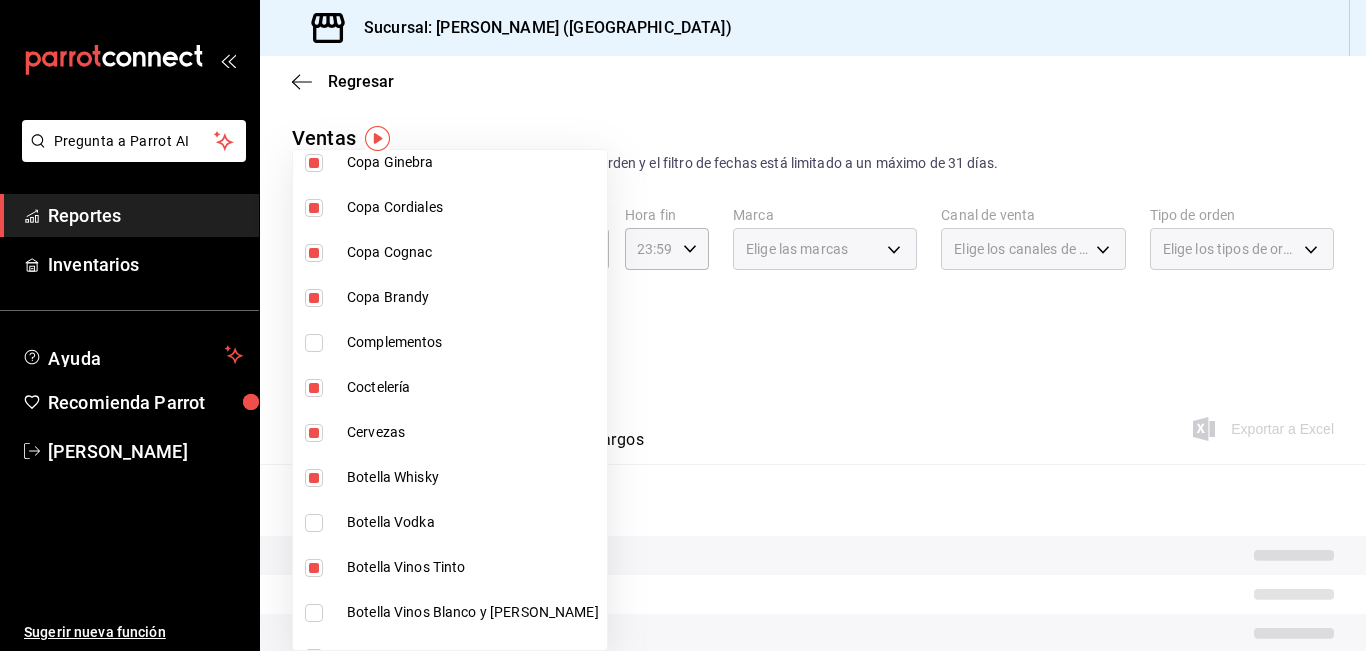 drag, startPoint x: 436, startPoint y: 521, endPoint x: 453, endPoint y: 618, distance: 98.478424 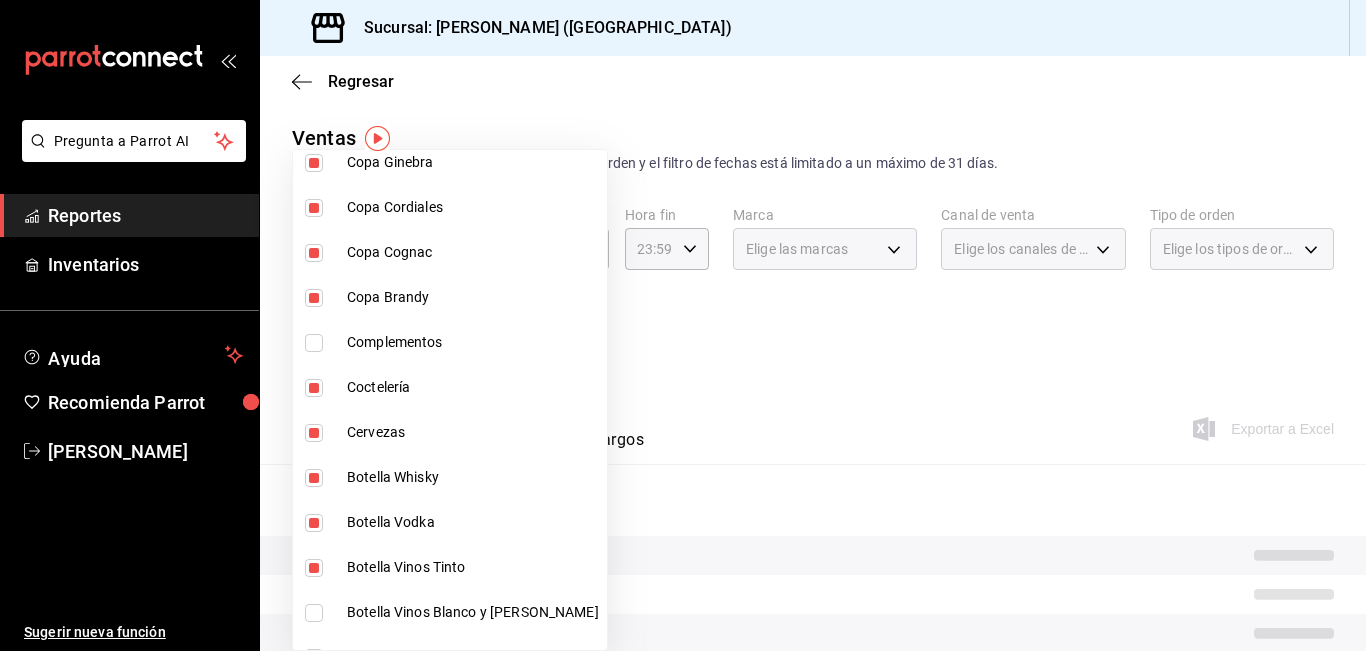 drag, startPoint x: 453, startPoint y: 618, endPoint x: 459, endPoint y: 603, distance: 16.155495 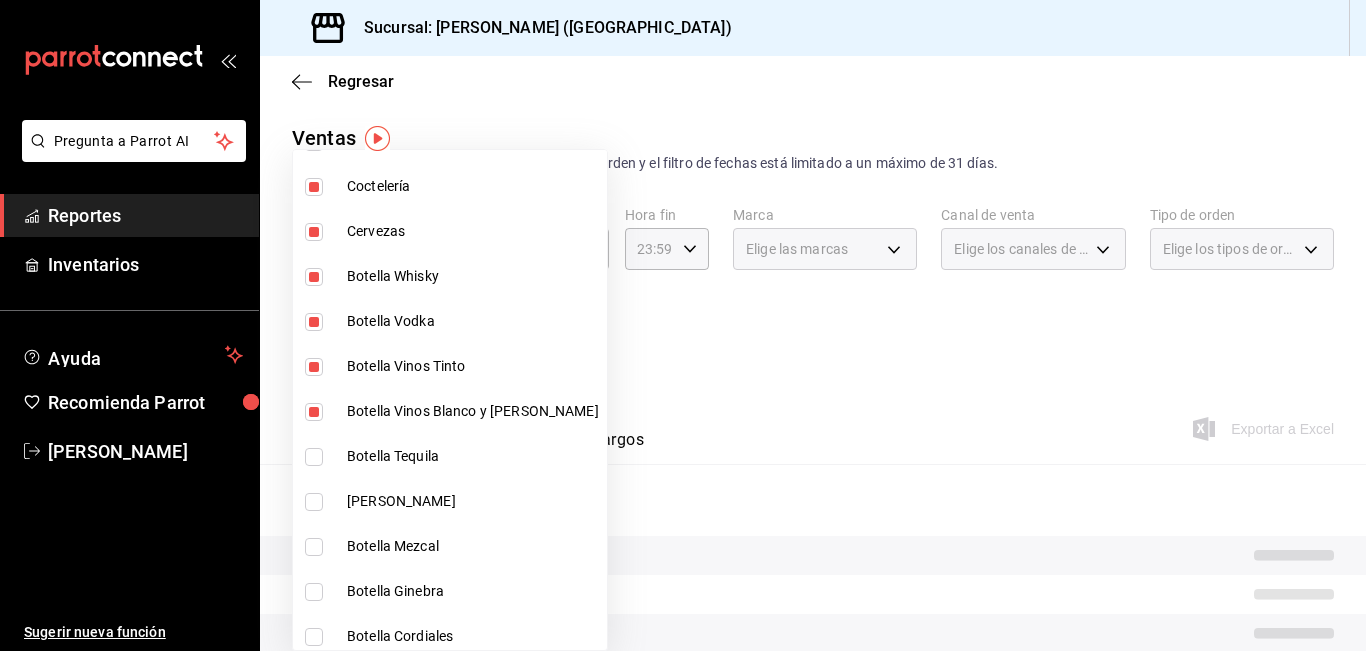 scroll, scrollTop: 2855, scrollLeft: 0, axis: vertical 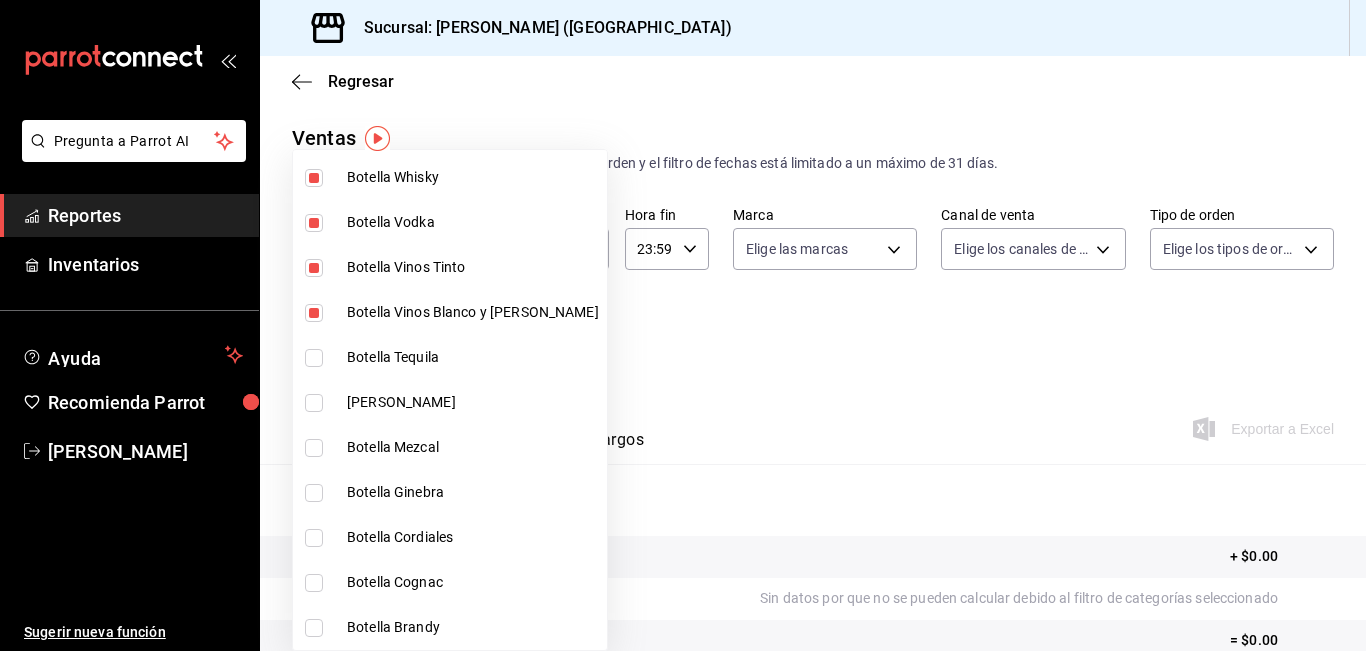 drag, startPoint x: 409, startPoint y: 357, endPoint x: 419, endPoint y: 410, distance: 53.935146 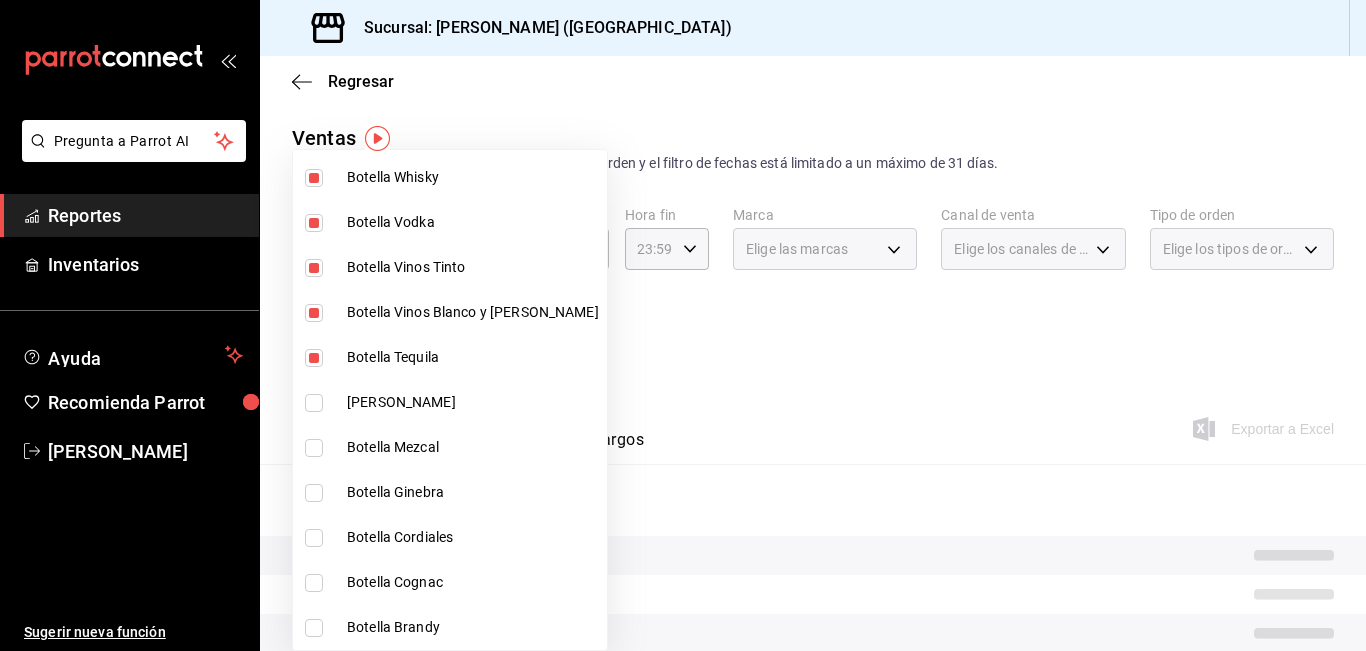drag, startPoint x: 419, startPoint y: 410, endPoint x: 419, endPoint y: 461, distance: 51 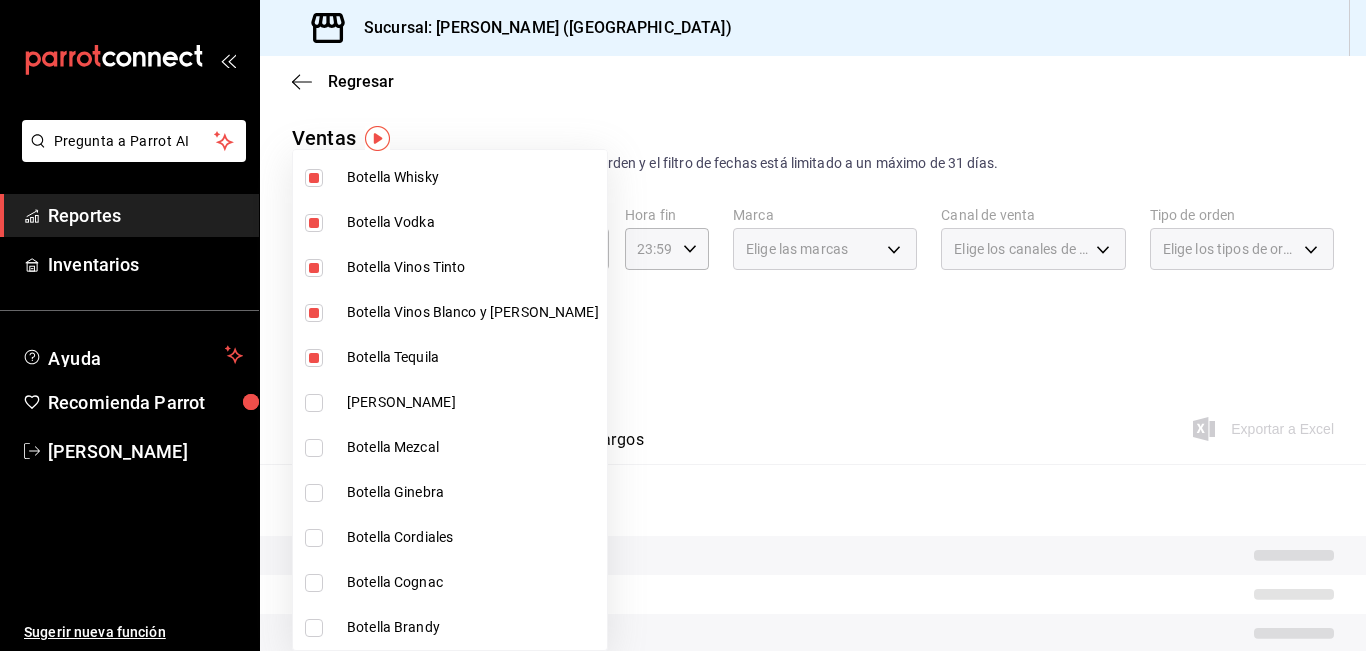 click on "[PERSON_NAME]" at bounding box center (473, 402) 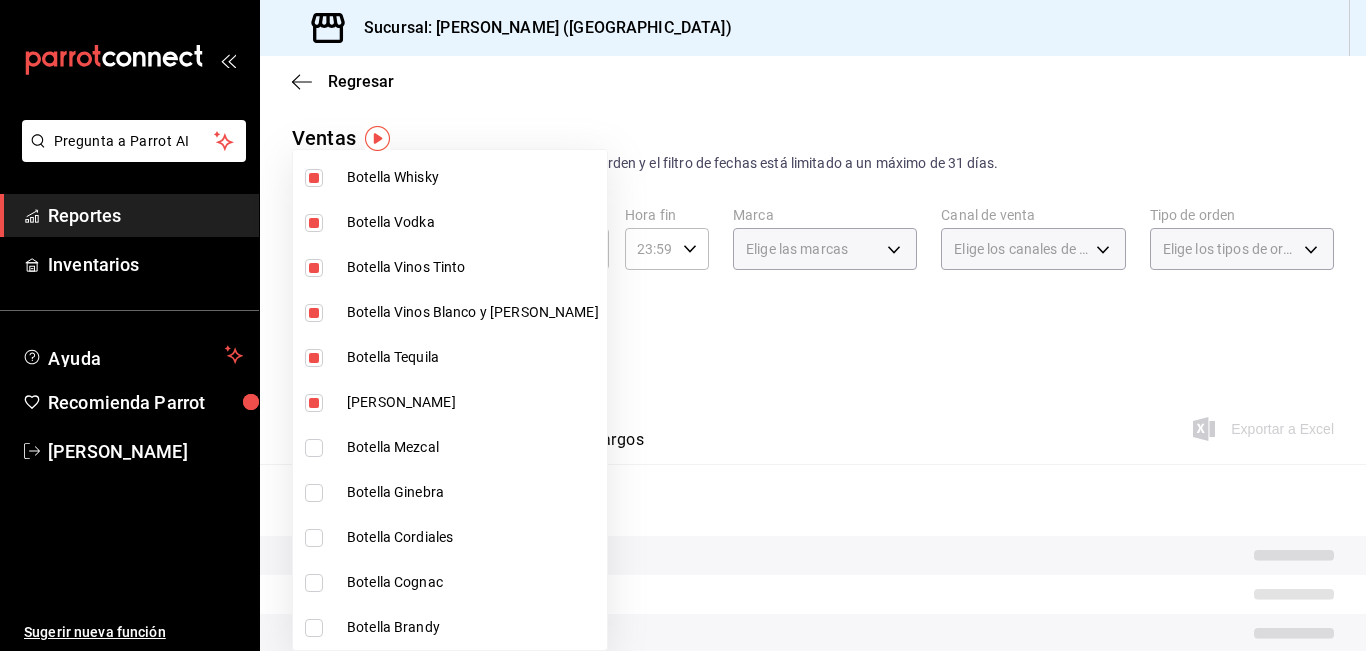 click on "Botella Mezcal" at bounding box center [450, 447] 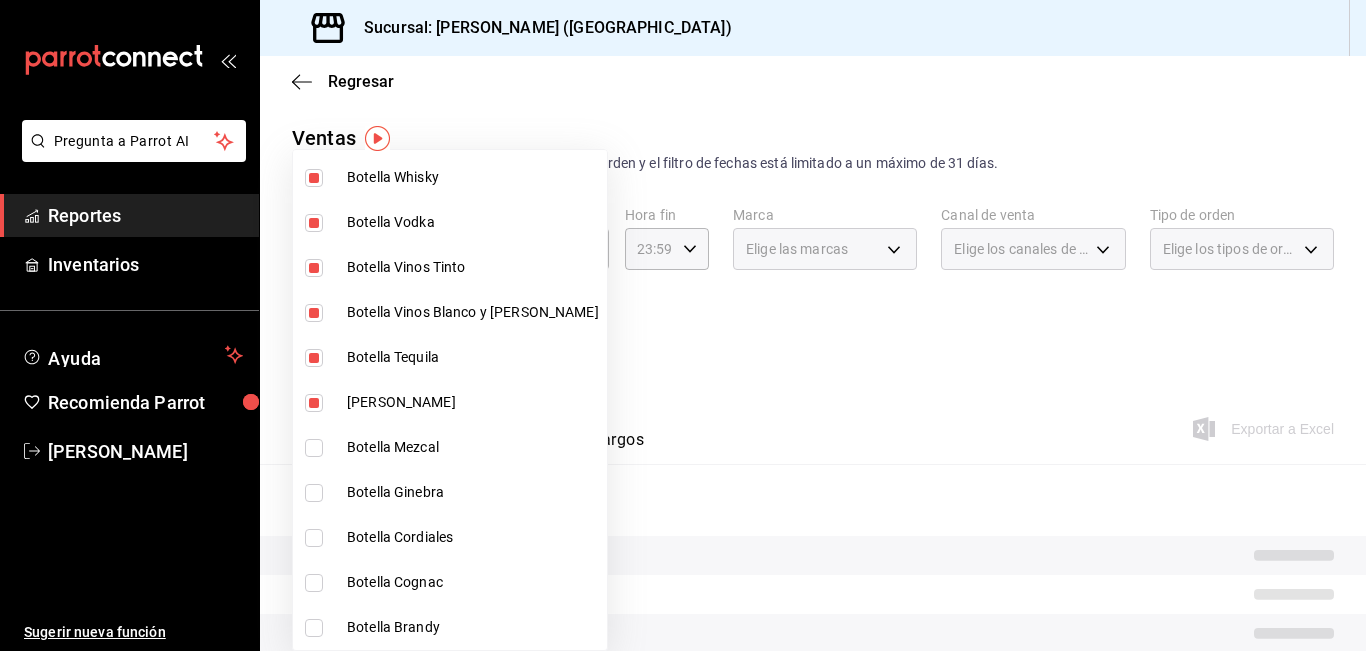 type on "9b554b3e-7c7b-4e55-9d5c-597ab0ee7770,896fe6f5-1a27-4ec1-a1dd-c6a444b2fcdc,0211dea7-b21b-445f-9094-81184aec1863,f2ea2aa3-e8be-44fc-bbc5-c45e08968c51,a30c718c-6420-4156-a77c-b9bf39284047,e0c03dec-303f-4806-afe3-8da2790bc2ec,ff787e47-82d4-41d0-92eb-f78512d3d1dc,8f7da4a9-3221-424e-ad11-caa18c469ca3,b4fbefac-8fa7-4c3f-adbe-06360e9df051,6f7b0abe-963b-4496-b115-5ba60922d914,45aa93a8-2bf1-4390-bb02-01ba59998b68,aed39600-46c6-4ae8-a2c9-f2822713e40b,d47f2205-d431-43f2-a3bc-a281b27c1d1d,91bb7751-1da9-4319-a82b-29e806abca2d,14fdb0af-7039-4d8b-af01-e5ec53a77bac,f26231c4-6894-4d25-94b0-4866c6b8656c,8f880953-751e-47e9-9c44-8c20e278afd3,874e947d-0a2f-481f-86ff-aea5b78c4e34,dc9235b6-2811-4b09-8c0c-971f8cd71ff0,da5a9601-953f-4977-a1e1-d530856f477b,31393535-3d9f-4296-885b-20b05ba1fe39,50227b9c-9b33-433e-b4cc-882850877fa2,a6a266e4-8826-4ad5-8221-18bd6ee40128,89a72e79-2072-4479-8008-4ef853a604d2" 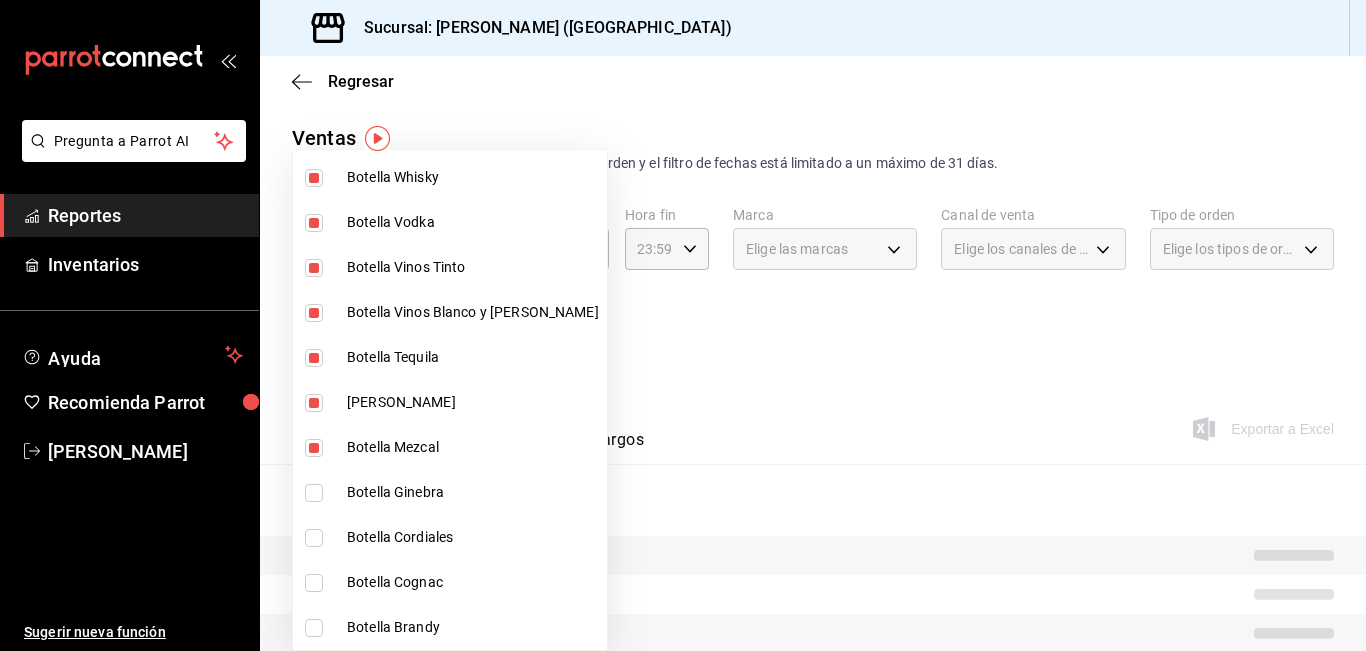 drag, startPoint x: 419, startPoint y: 490, endPoint x: 408, endPoint y: 580, distance: 90.66973 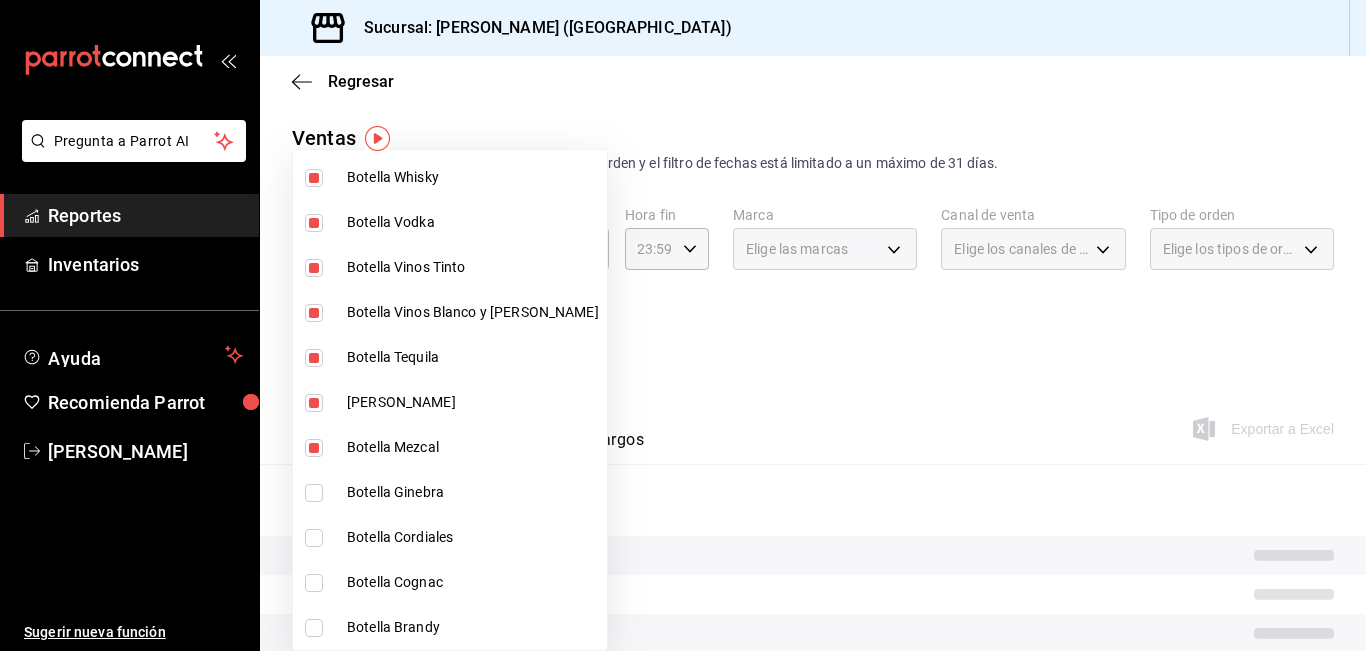 click on "Botella Cordiales" at bounding box center (473, 537) 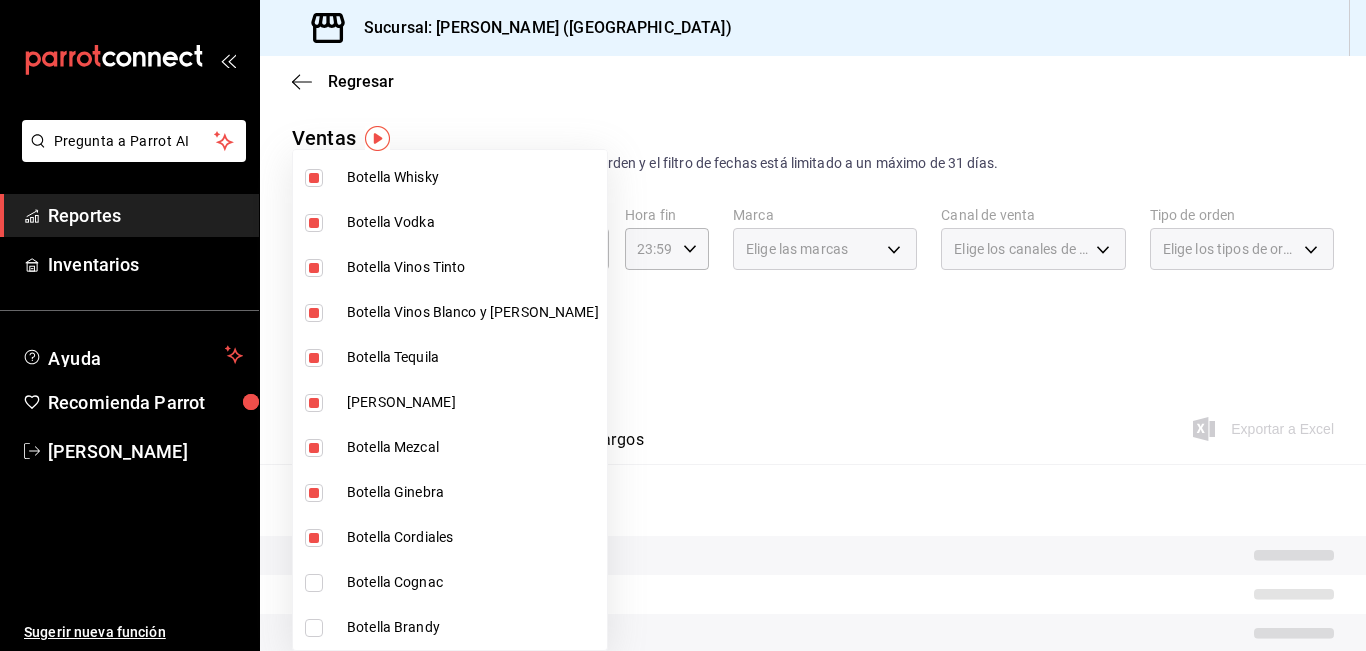 drag, startPoint x: 408, startPoint y: 580, endPoint x: 420, endPoint y: 626, distance: 47.539455 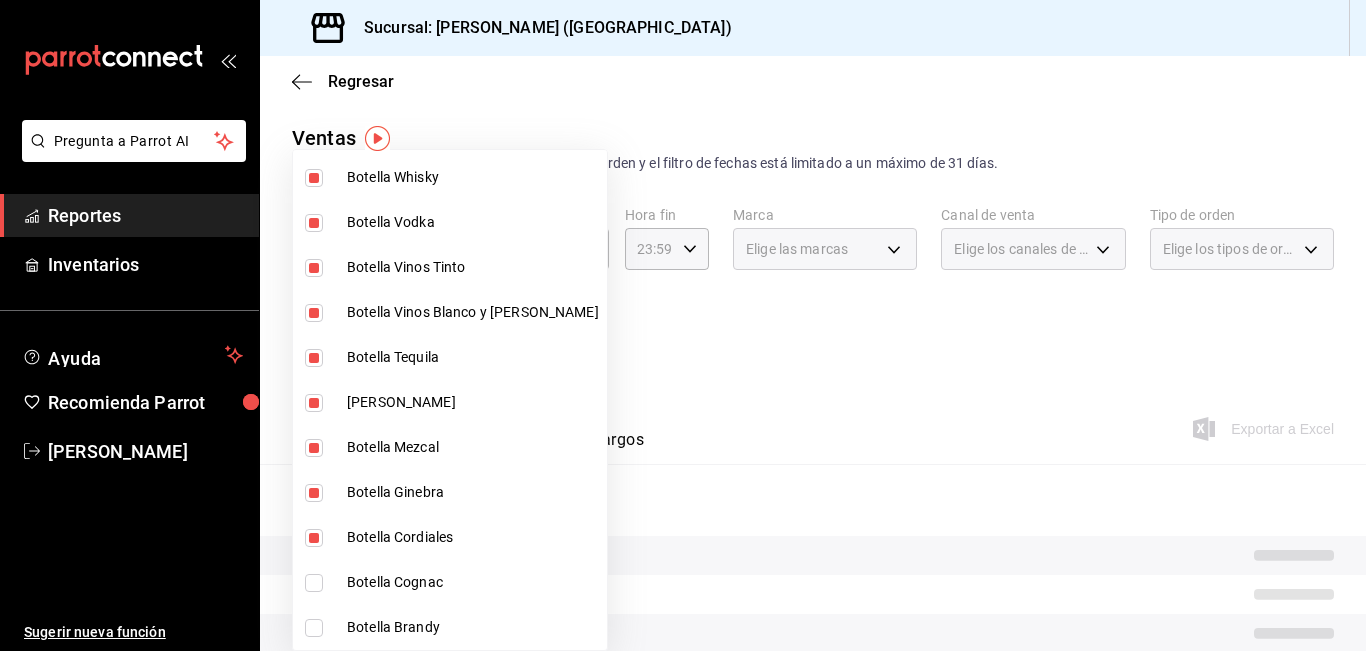 click on "Botella Cognac" at bounding box center [473, 582] 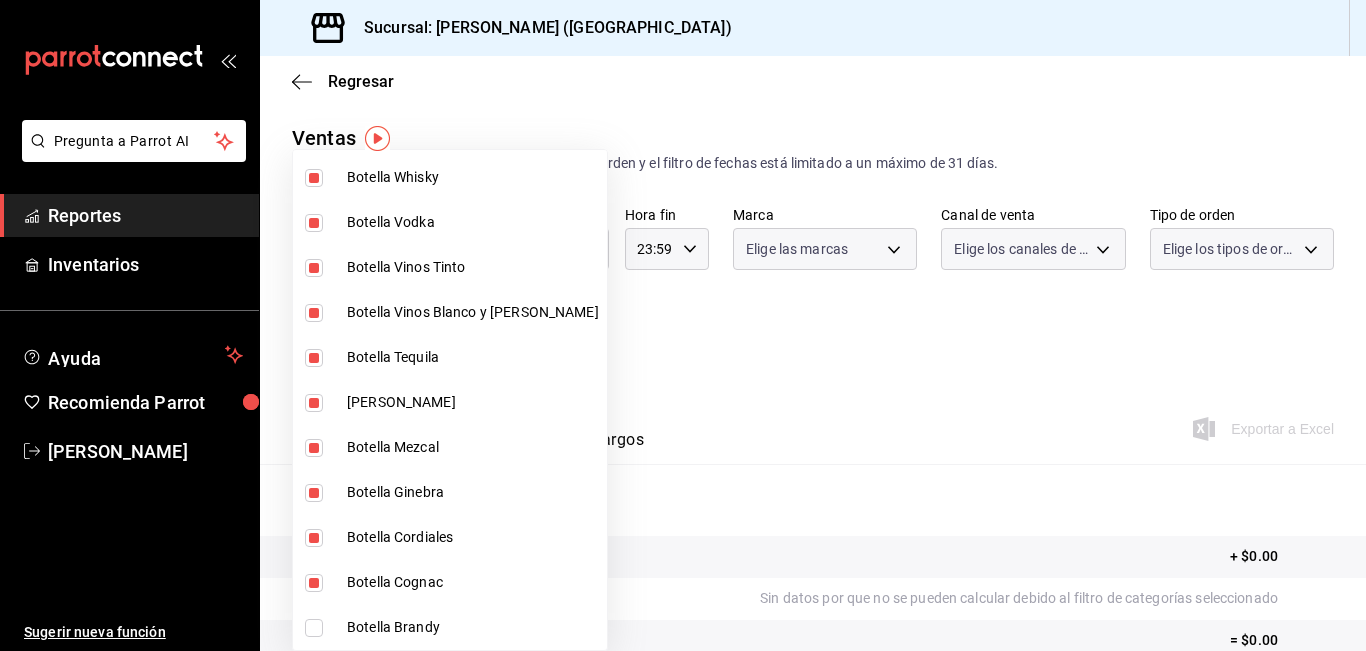 type on "9b554b3e-7c7b-4e55-9d5c-597ab0ee7770,896fe6f5-1a27-4ec1-a1dd-c6a444b2fcdc,0211dea7-b21b-445f-9094-81184aec1863,f2ea2aa3-e8be-44fc-bbc5-c45e08968c51,a30c718c-6420-4156-a77c-b9bf39284047,e0c03dec-303f-4806-afe3-8da2790bc2ec,ff787e47-82d4-41d0-92eb-f78512d3d1dc,8f7da4a9-3221-424e-ad11-caa18c469ca3,b4fbefac-8fa7-4c3f-adbe-06360e9df051,6f7b0abe-963b-4496-b115-5ba60922d914,45aa93a8-2bf1-4390-bb02-01ba59998b68,aed39600-46c6-4ae8-a2c9-f2822713e40b,d47f2205-d431-43f2-a3bc-a281b27c1d1d,91bb7751-1da9-4319-a82b-29e806abca2d,14fdb0af-7039-4d8b-af01-e5ec53a77bac,f26231c4-6894-4d25-94b0-4866c6b8656c,8f880953-751e-47e9-9c44-8c20e278afd3,874e947d-0a2f-481f-86ff-aea5b78c4e34,dc9235b6-2811-4b09-8c0c-971f8cd71ff0,da5a9601-953f-4977-a1e1-d530856f477b,31393535-3d9f-4296-885b-20b05ba1fe39,50227b9c-9b33-433e-b4cc-882850877fa2,a6a266e4-8826-4ad5-8221-18bd6ee40128,89a72e79-2072-4479-8008-4ef853a604d2,7a6acecc-3b31-4aa1-997c-180efedd3e14,9f8b2860-e77d-49de-829d-b51f38e541b5,41532146-9807-42dc-8f59-50fc362ae770" 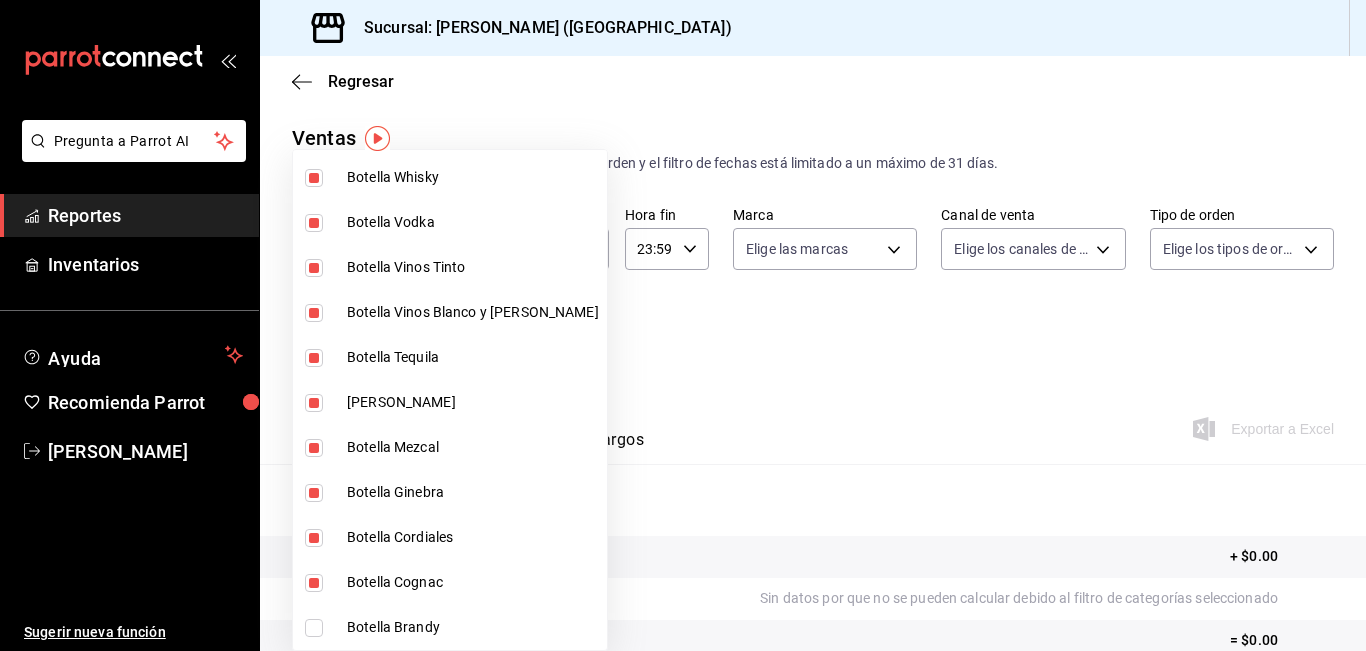 click on "Botella Brandy" at bounding box center (473, 627) 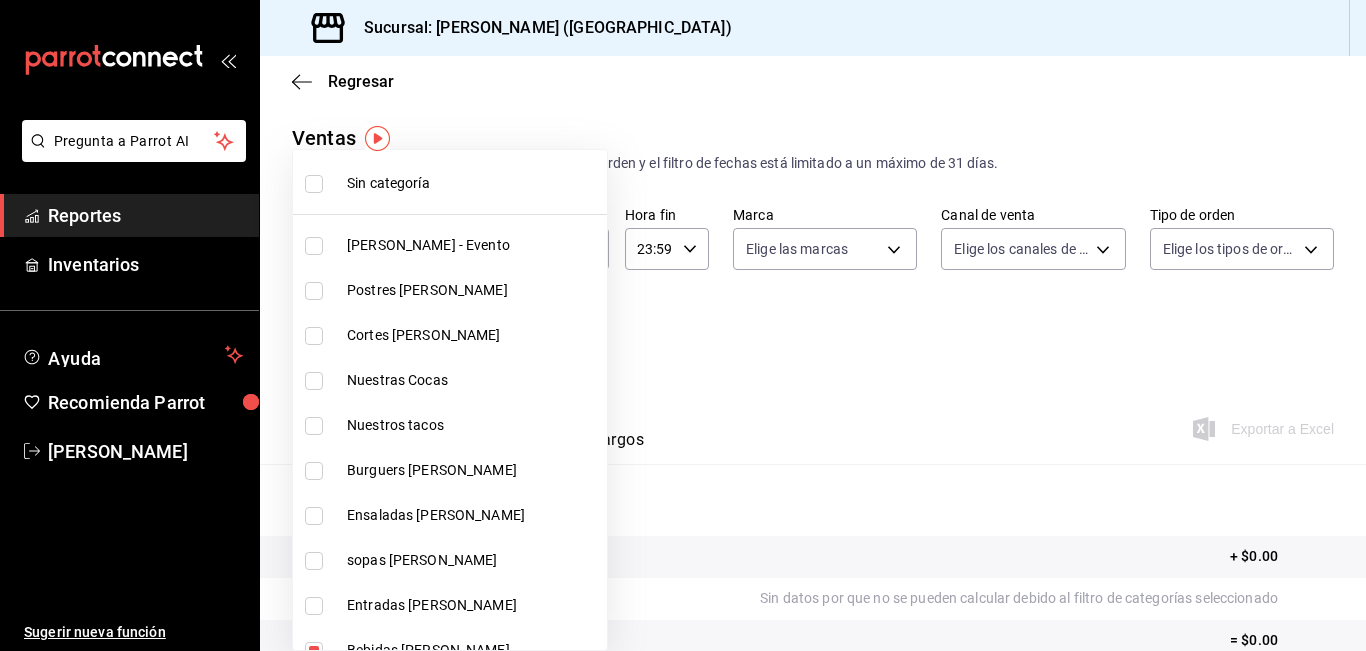 scroll, scrollTop: 0, scrollLeft: 0, axis: both 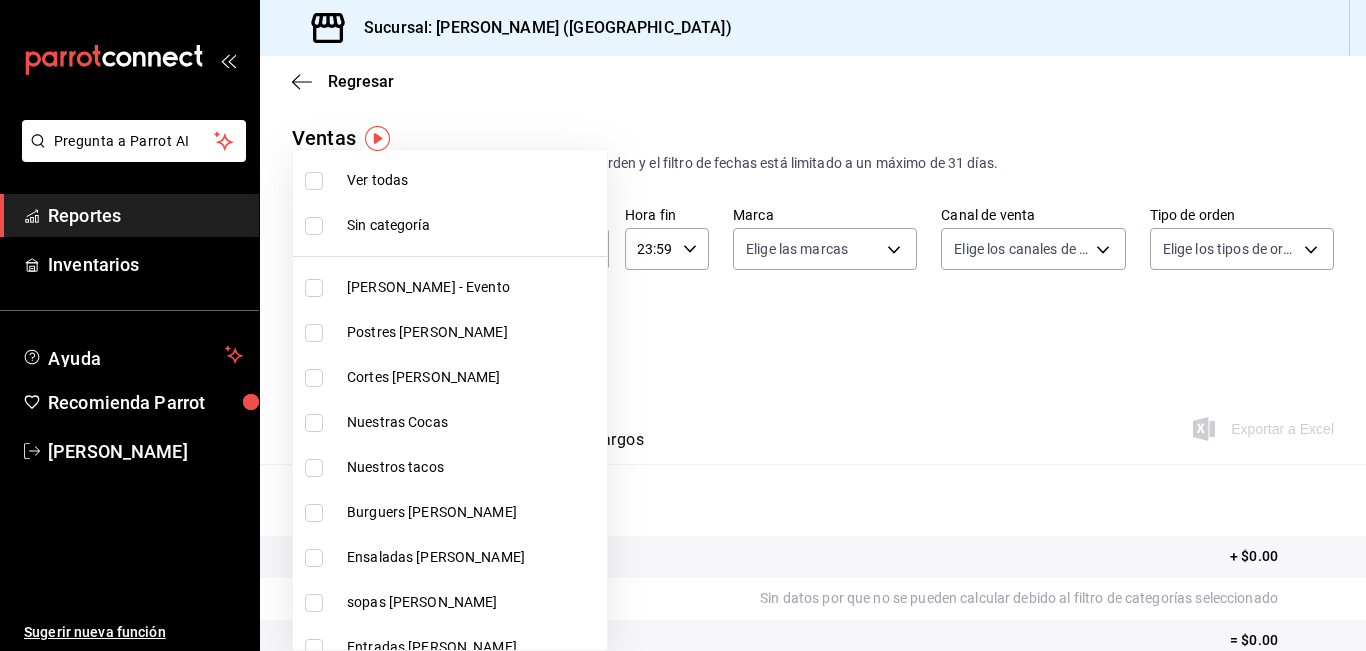 click at bounding box center (683, 325) 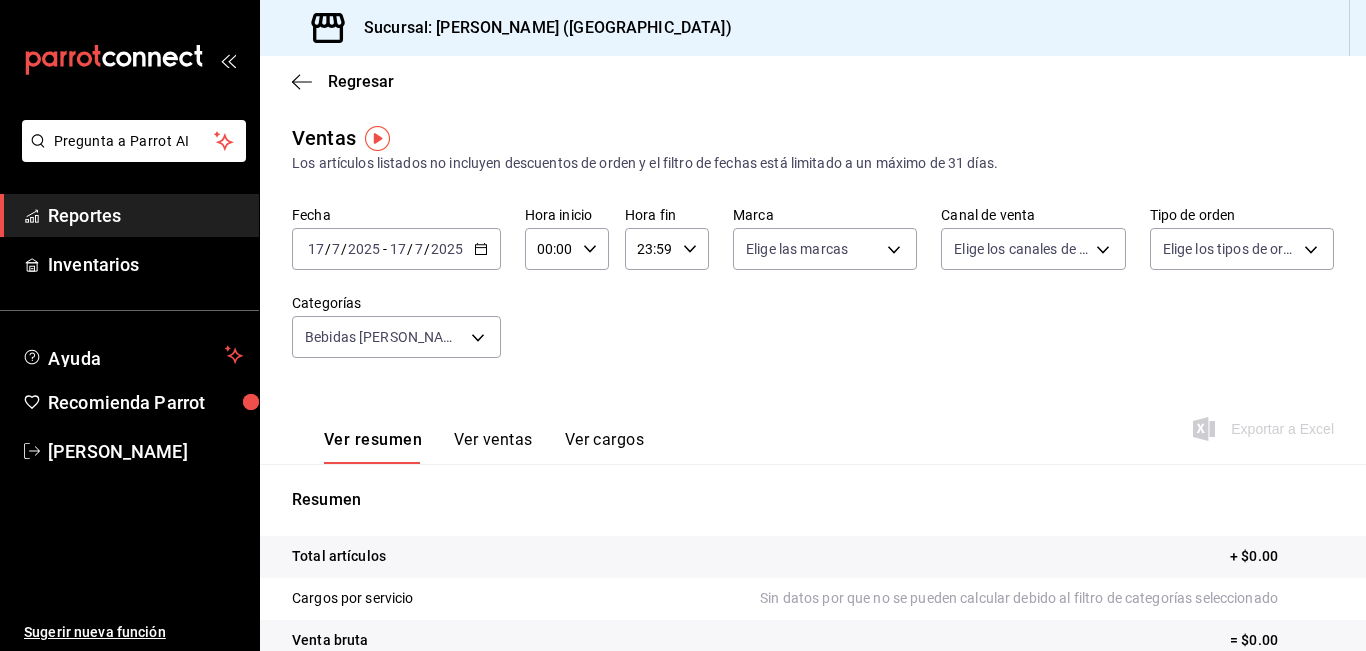 click 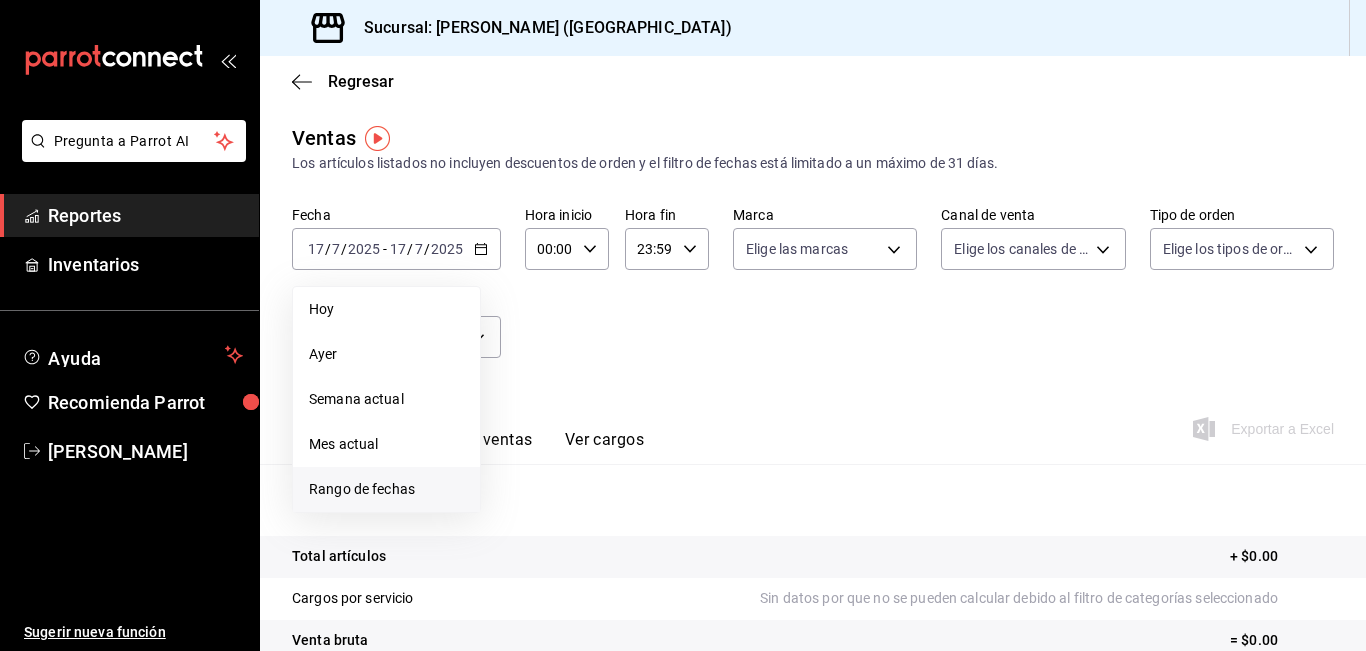 click on "Rango de fechas" at bounding box center [386, 489] 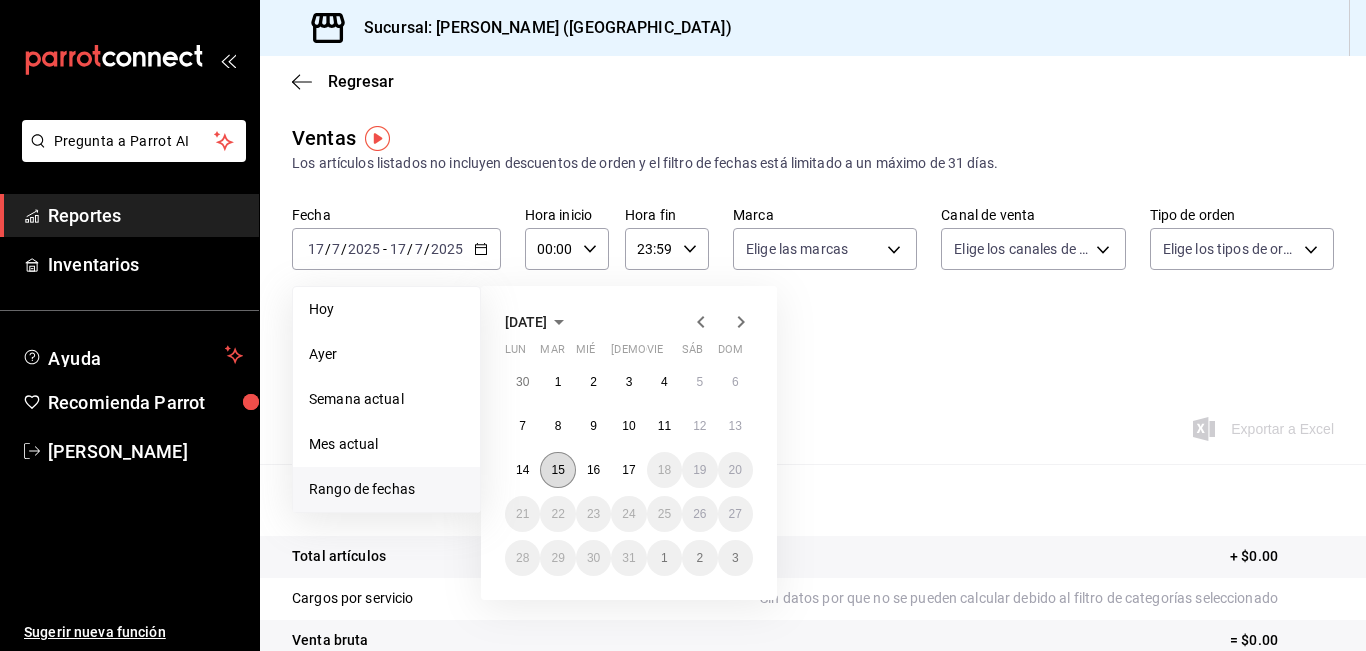 click on "15" at bounding box center (557, 470) 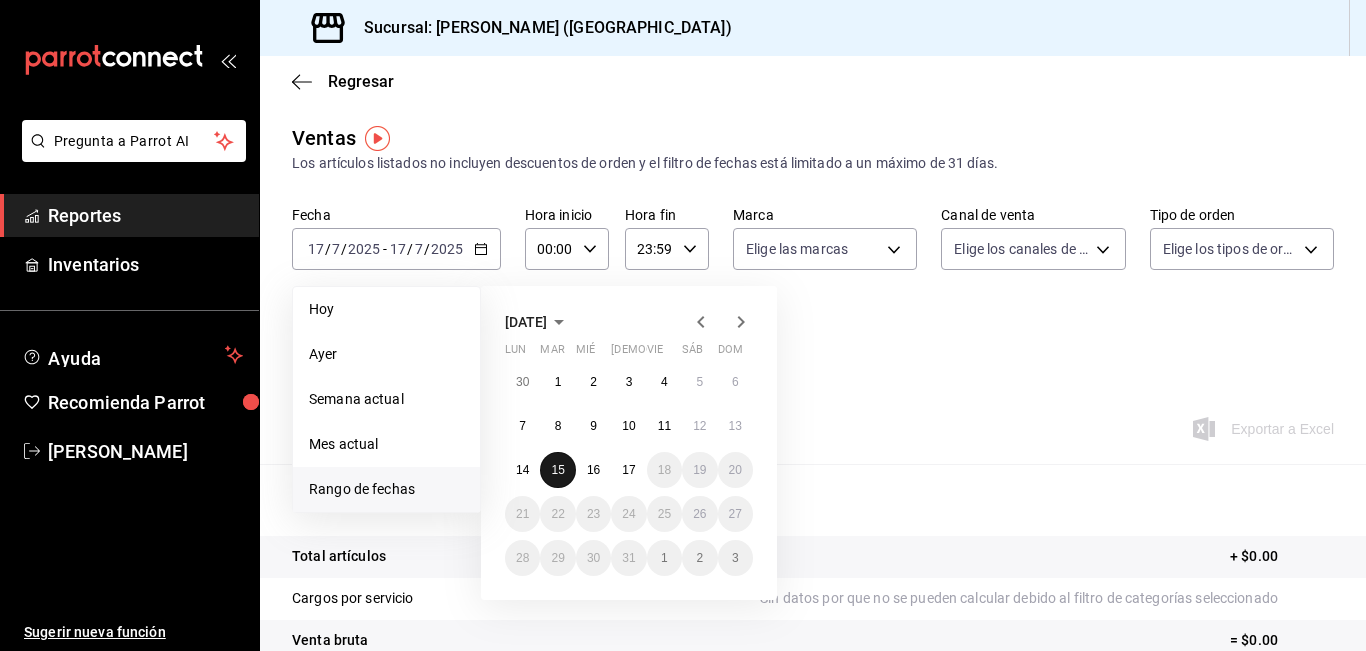 click on "15" at bounding box center (557, 470) 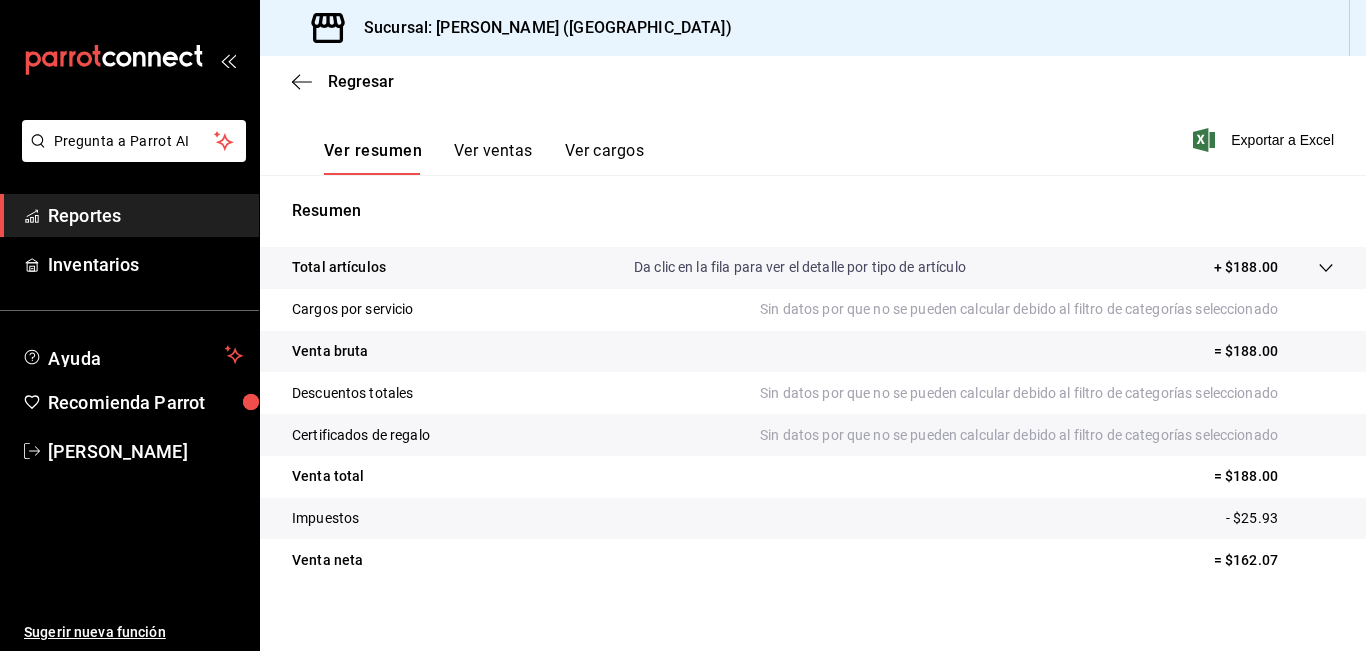 scroll, scrollTop: 300, scrollLeft: 0, axis: vertical 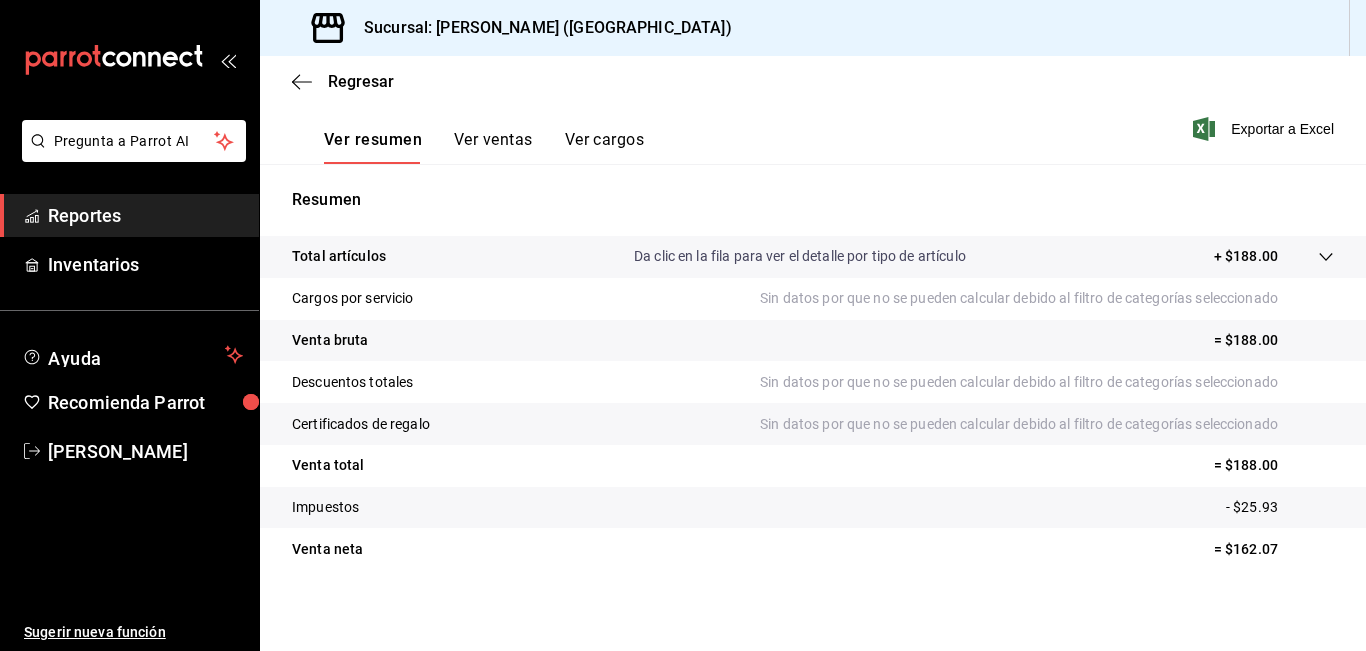 click on "Ver resumen Ver ventas Ver cargos" at bounding box center (484, 147) 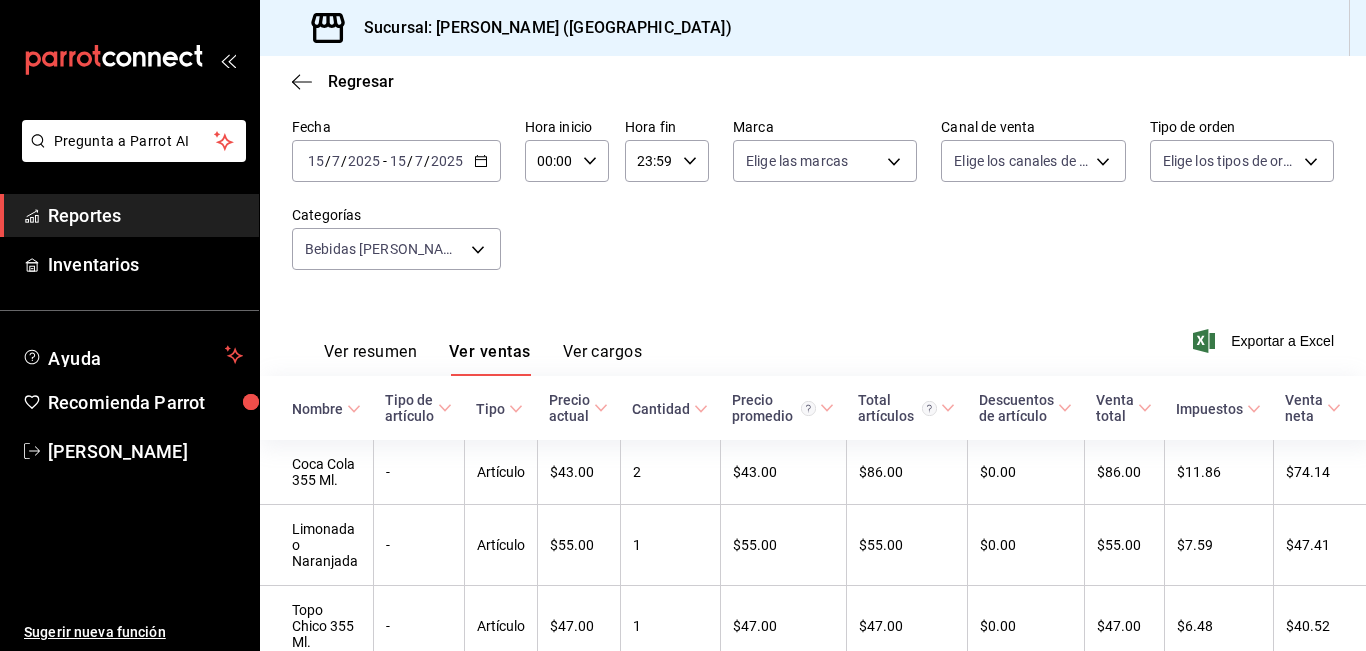 scroll, scrollTop: 201, scrollLeft: 0, axis: vertical 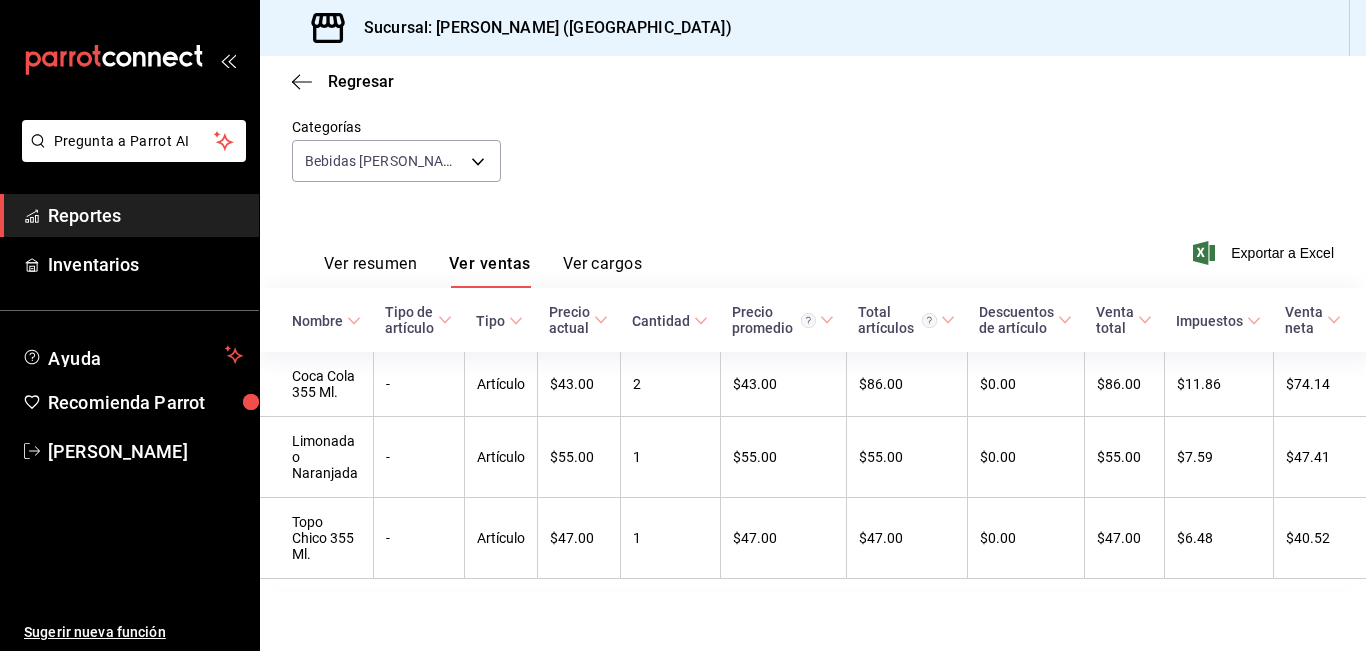 type 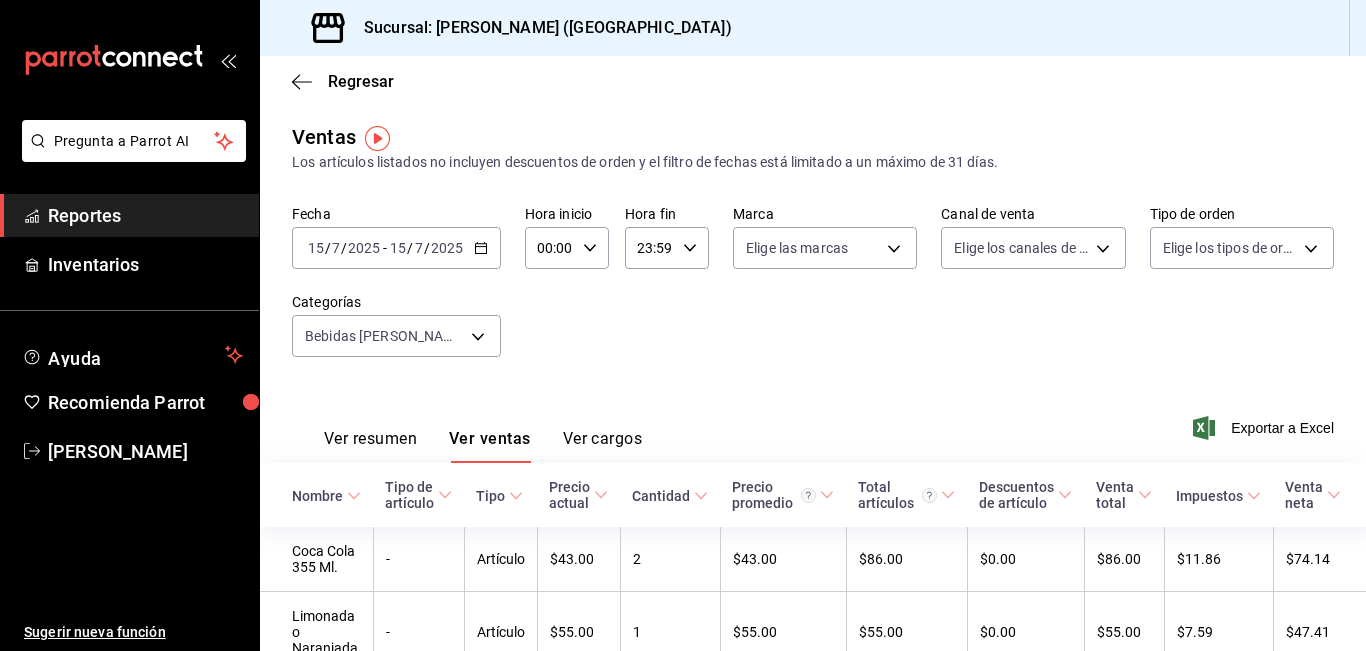 scroll, scrollTop: 0, scrollLeft: 0, axis: both 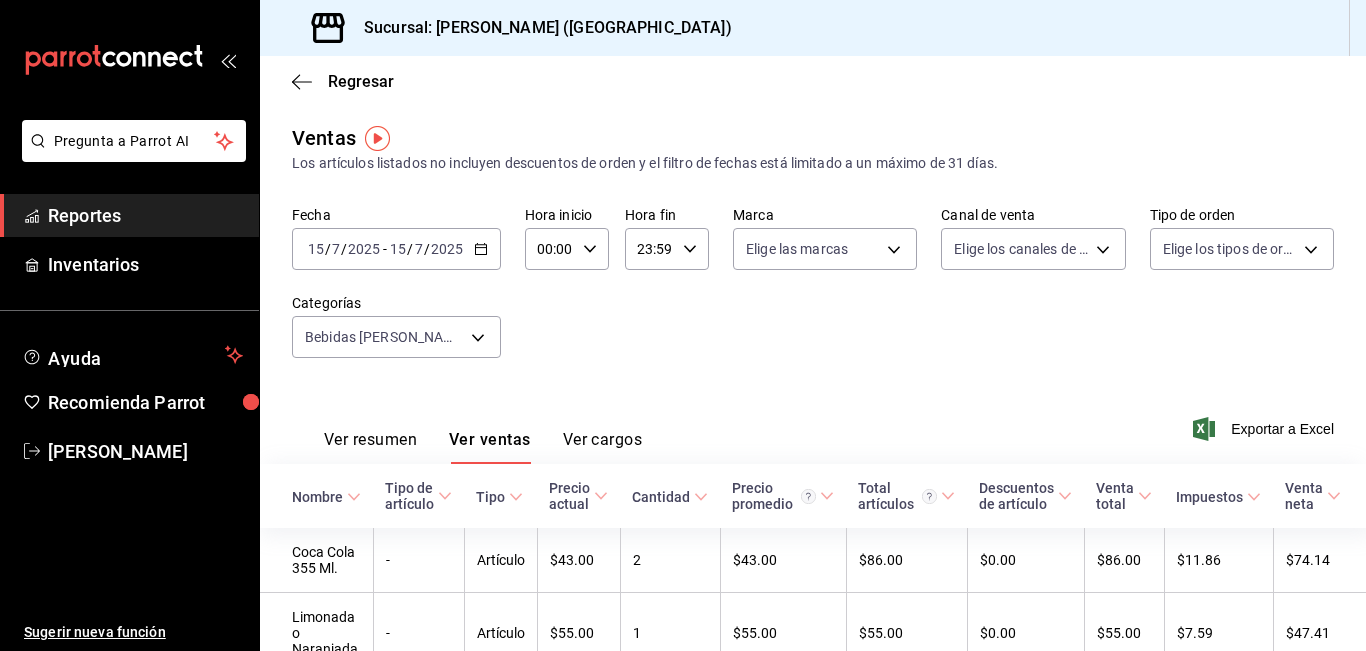 click on "[DATE] [DATE] - [DATE] [DATE]" at bounding box center [396, 249] 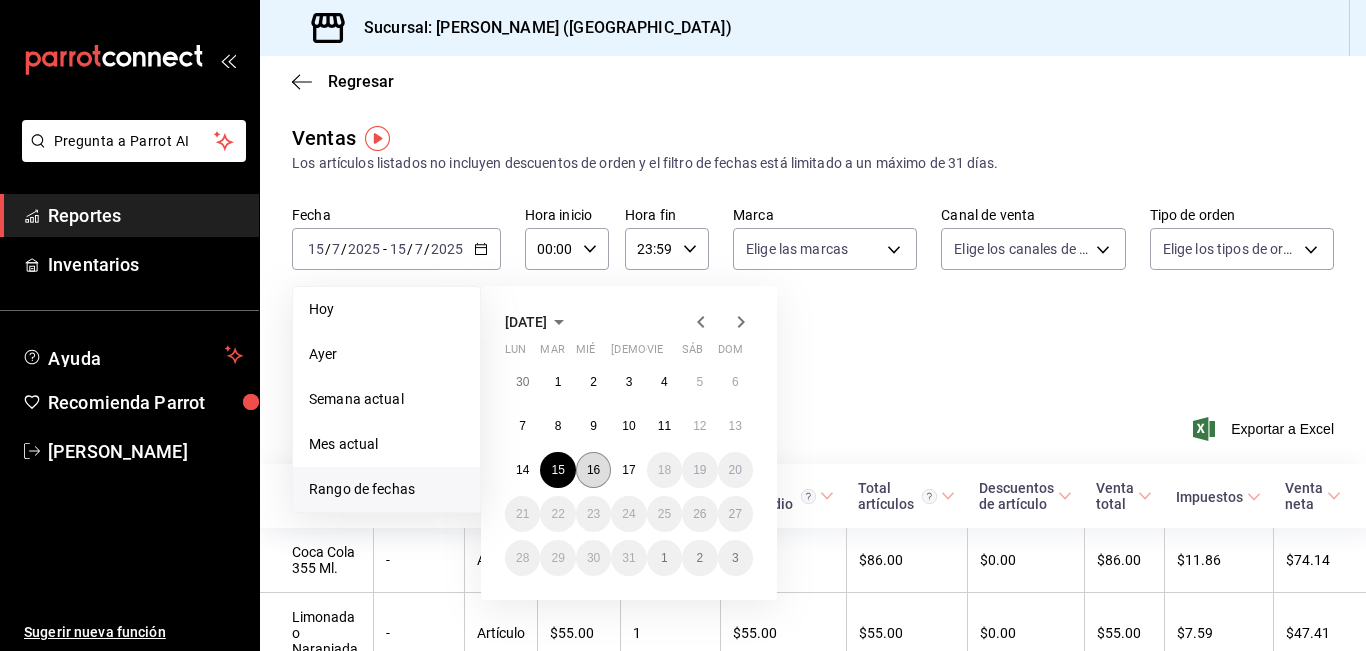 click on "16" at bounding box center [593, 470] 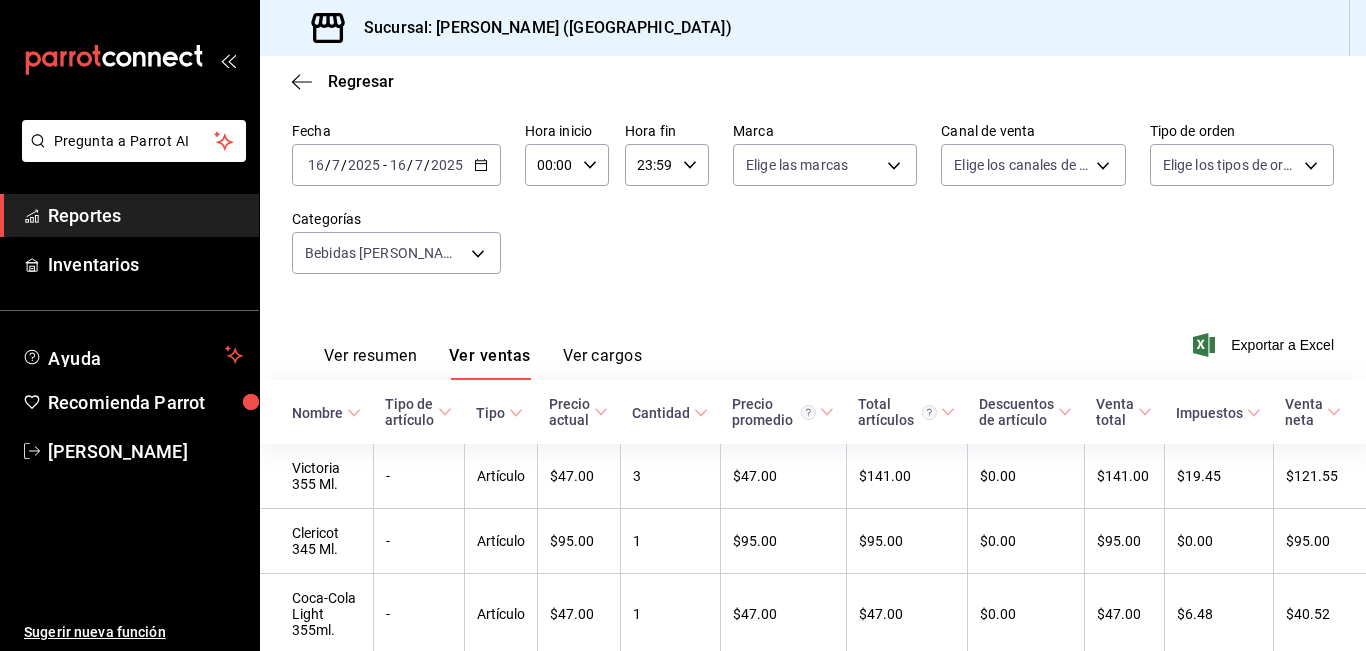 scroll, scrollTop: 184, scrollLeft: 0, axis: vertical 